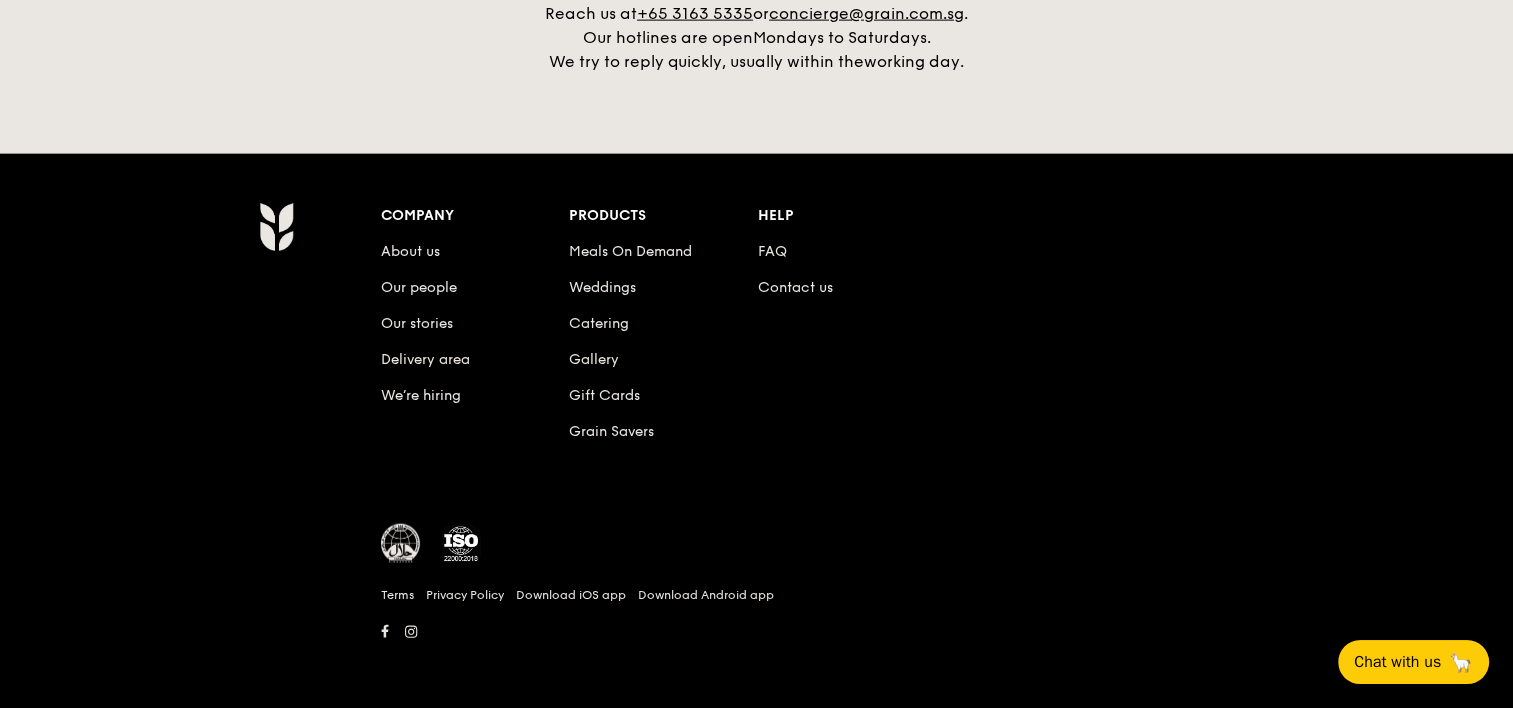 scroll, scrollTop: 4713, scrollLeft: 0, axis: vertical 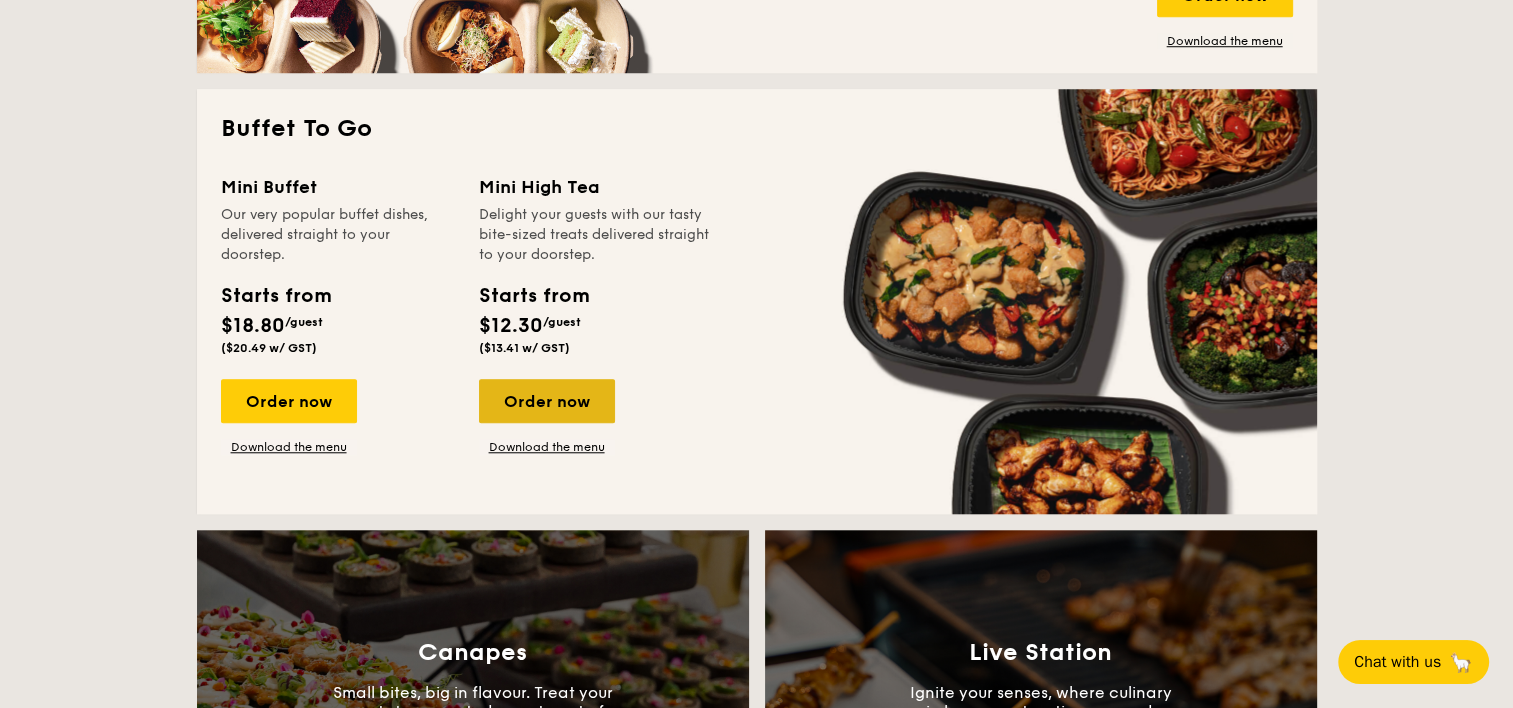 drag, startPoint x: 293, startPoint y: 390, endPoint x: 501, endPoint y: 392, distance: 208.00961 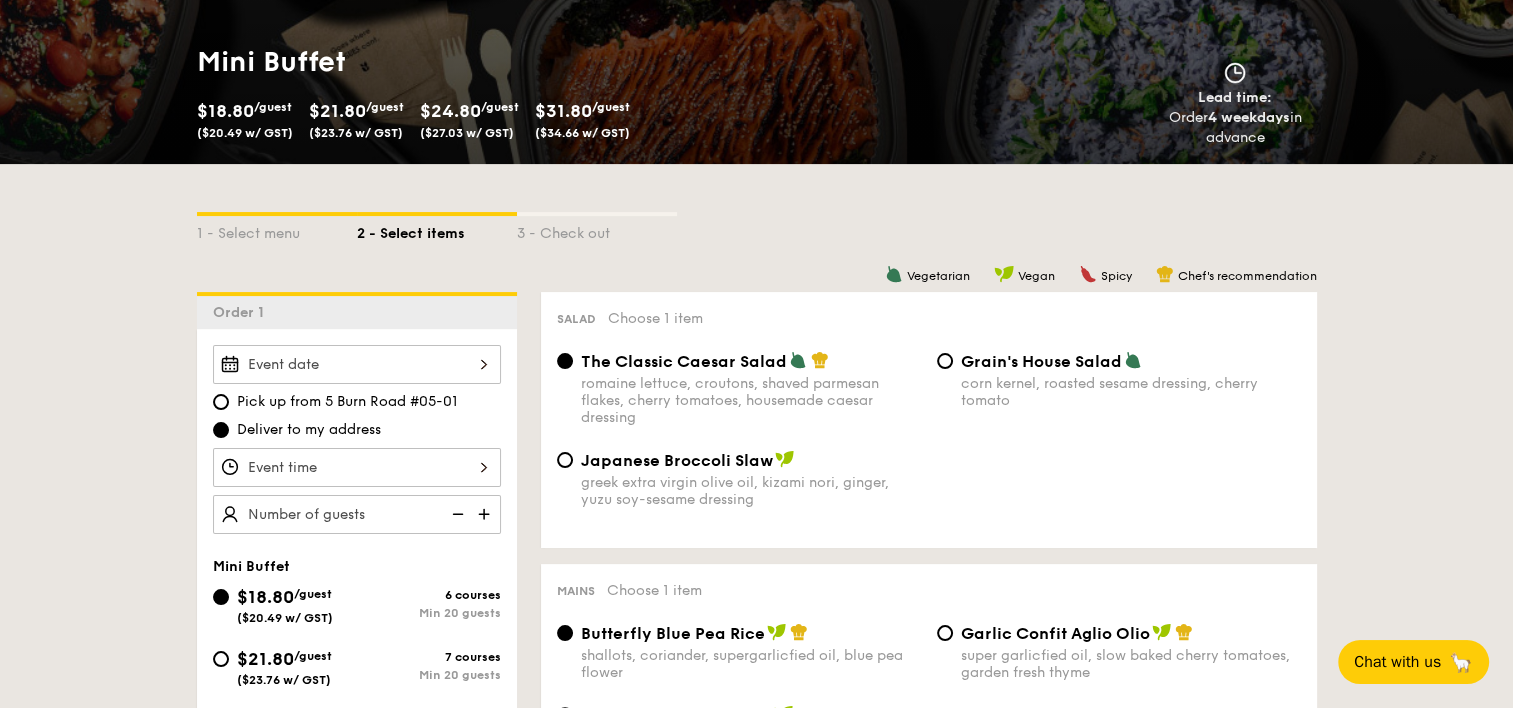 scroll, scrollTop: 465, scrollLeft: 0, axis: vertical 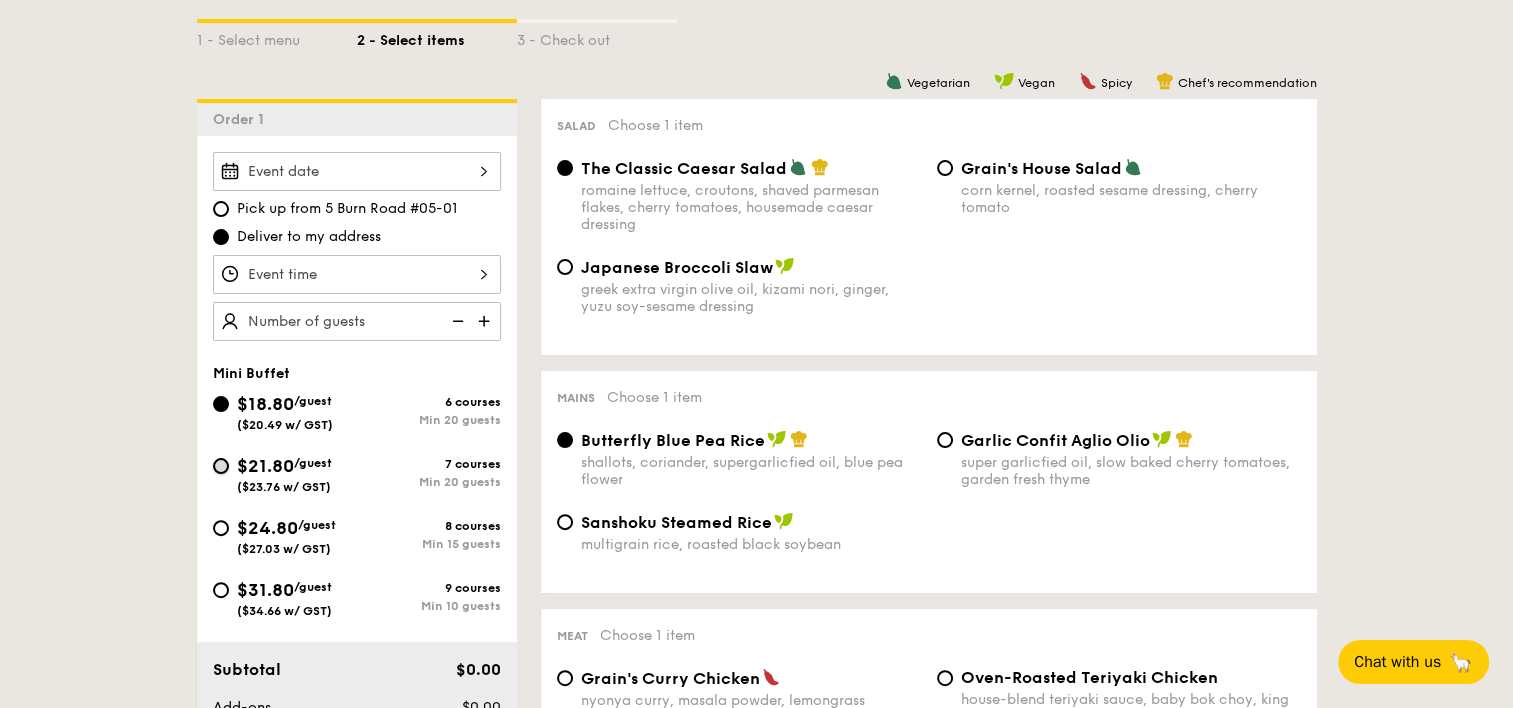 click on "$21.80
/guest
($23.76 w/ GST)
7 courses
Min 20 guests" at bounding box center [221, 466] 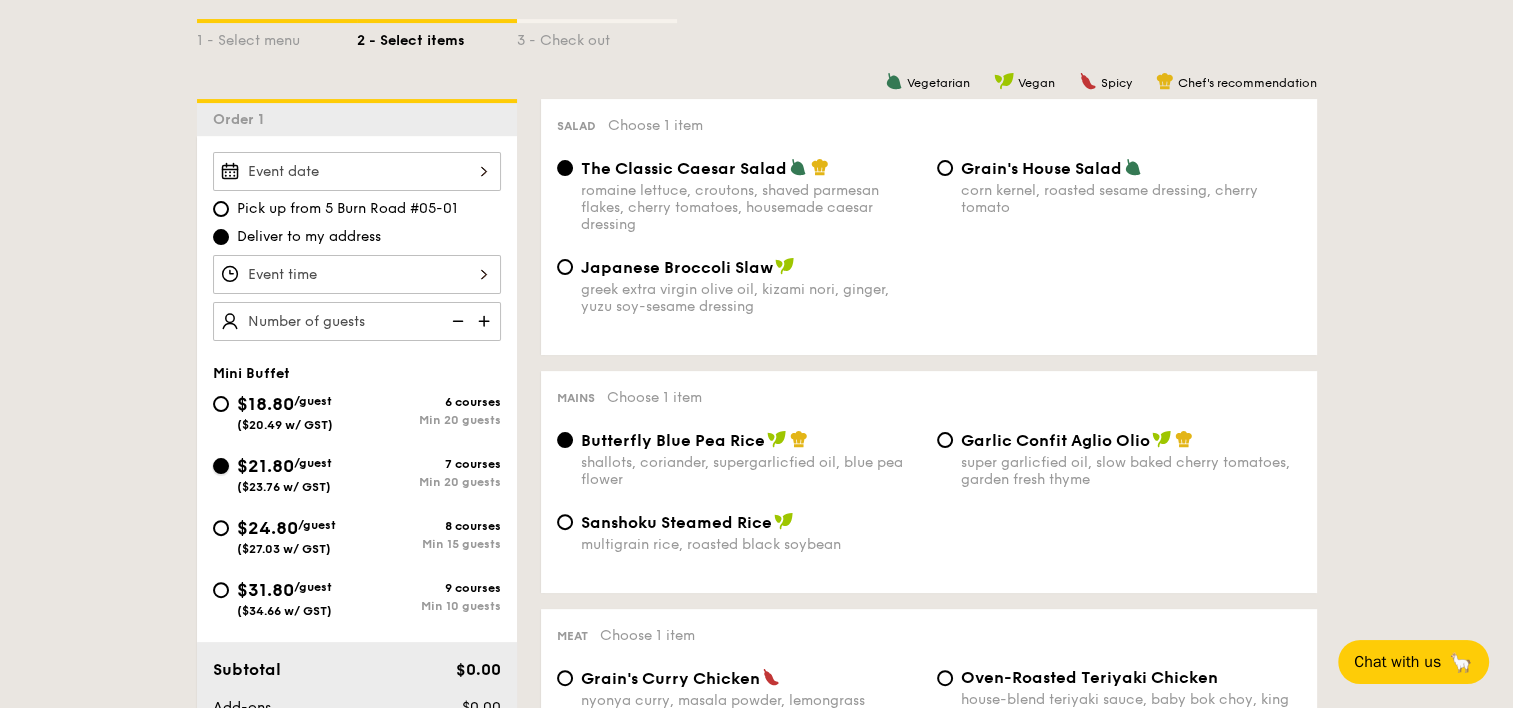 radio on "true" 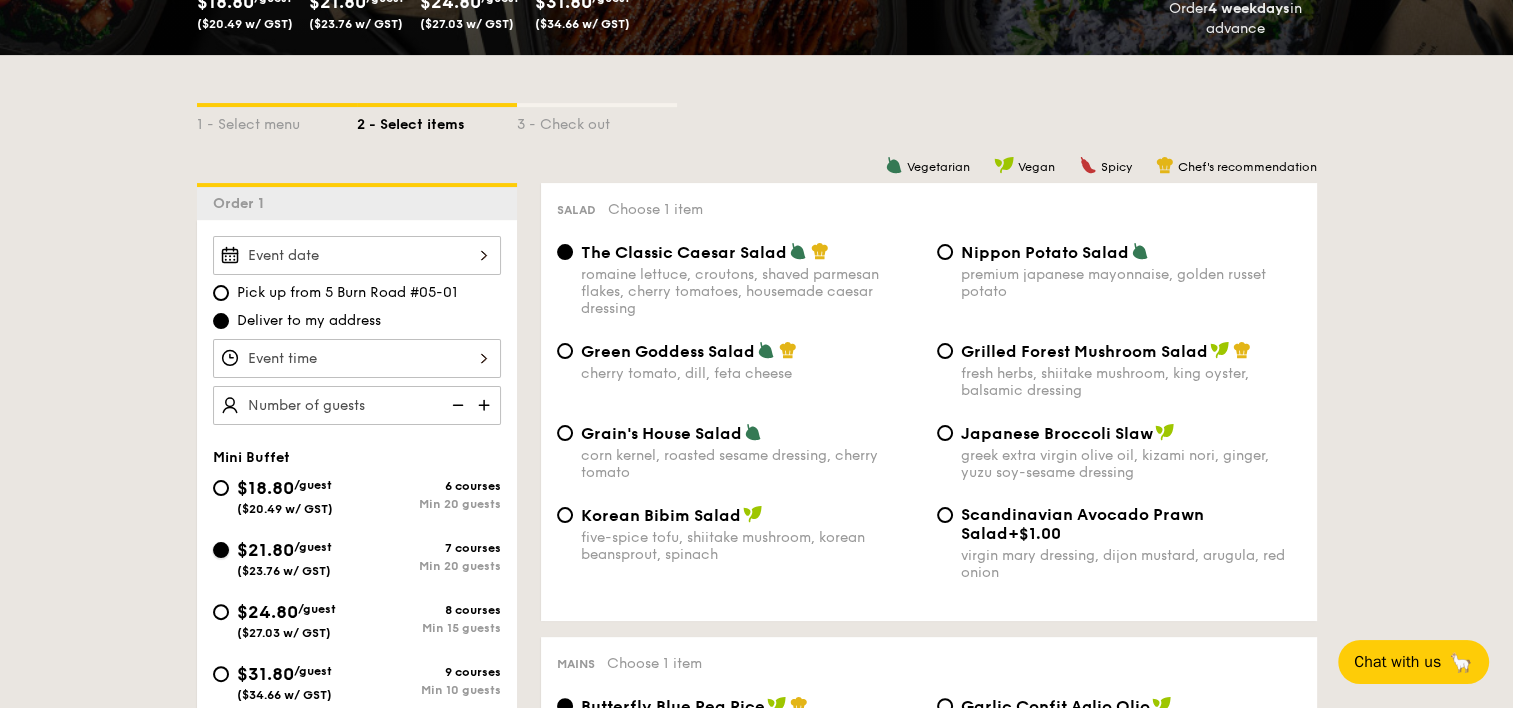 scroll, scrollTop: 464, scrollLeft: 0, axis: vertical 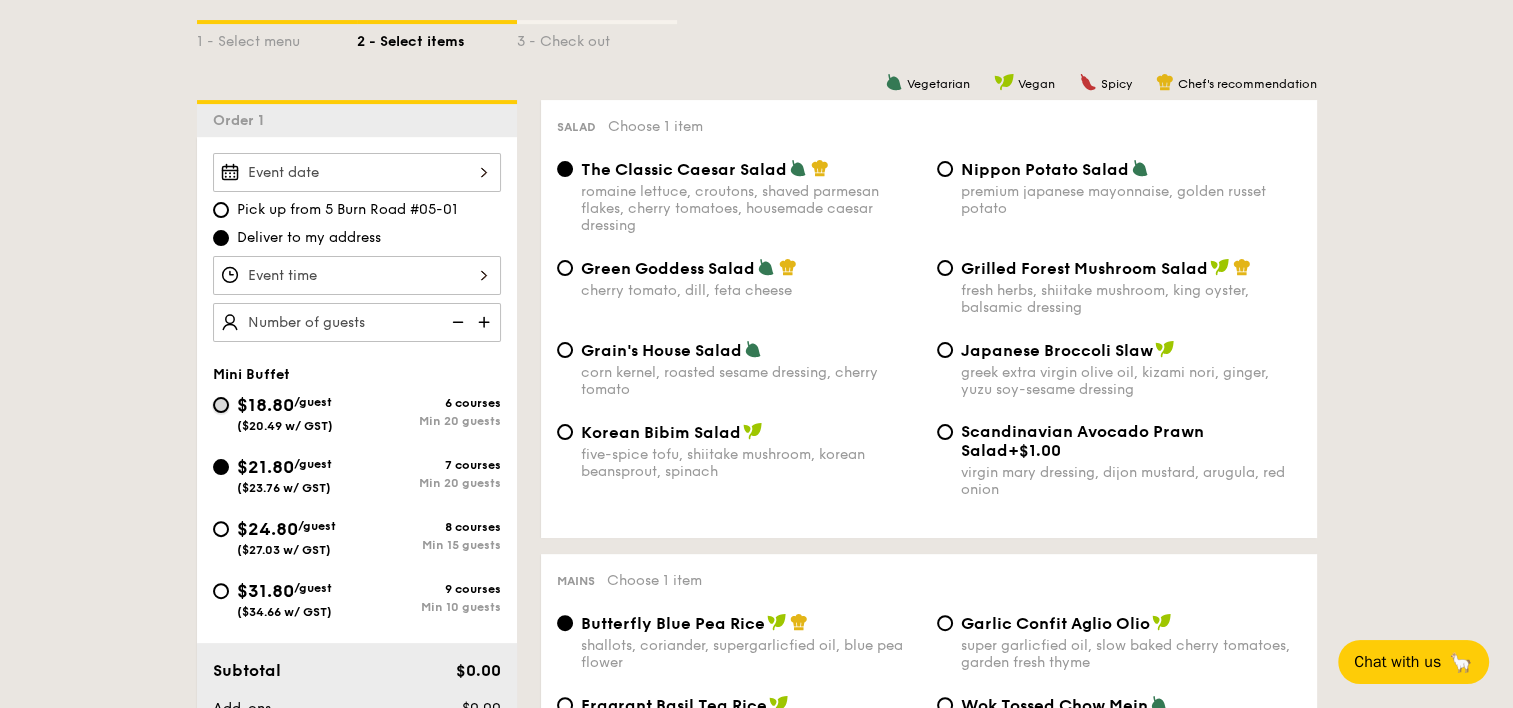click on "$18.80
/guest
($20.49 w/ GST)
6 courses
Min 20 guests" at bounding box center (221, 405) 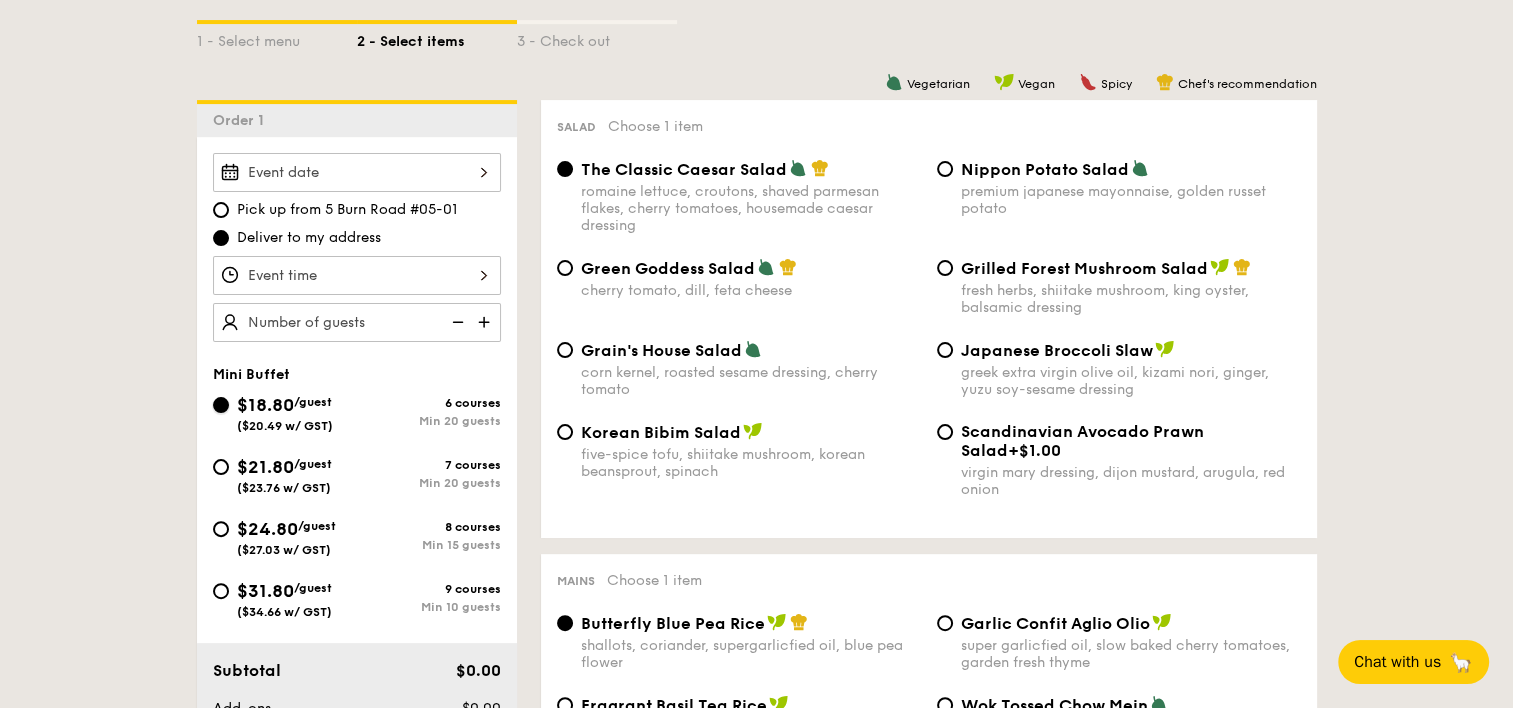 radio on "true" 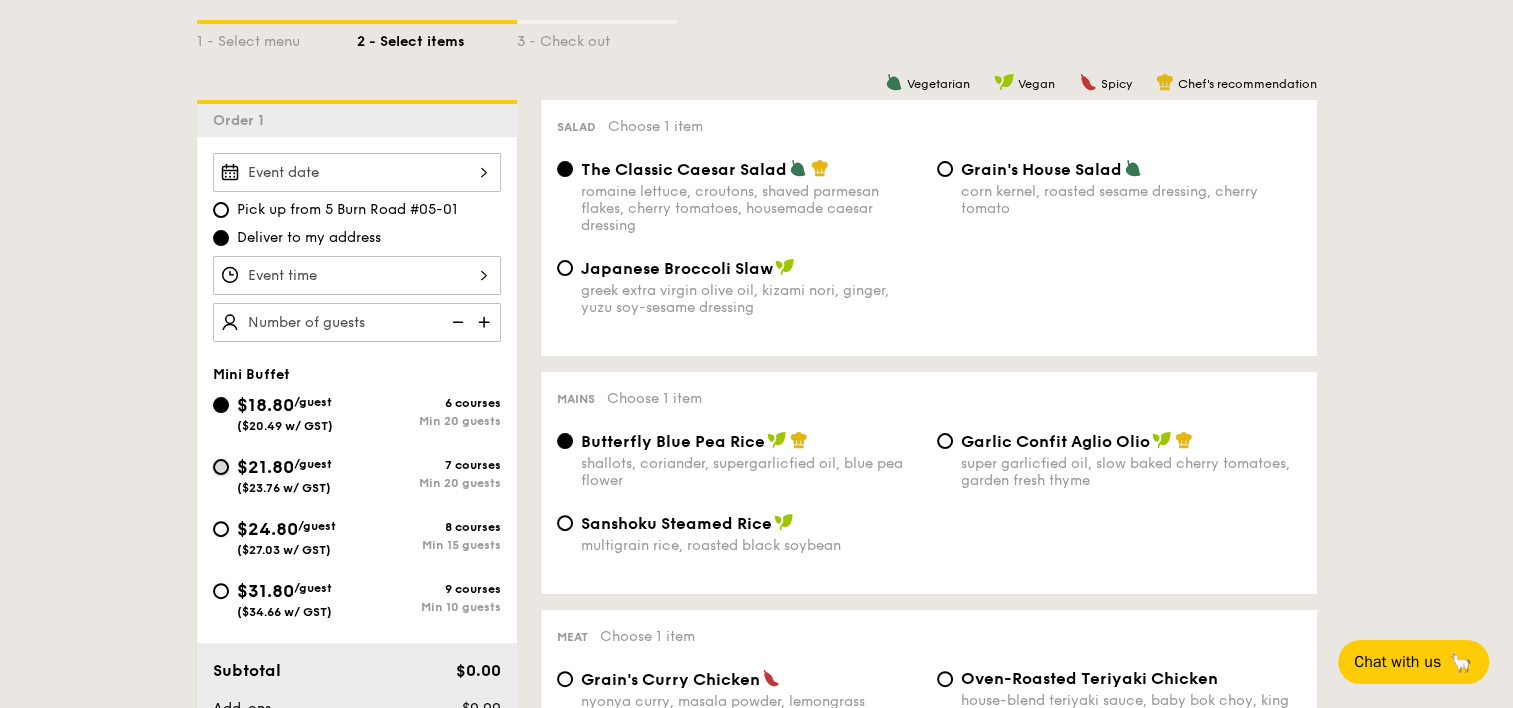 click on "$21.80
/guest
($23.76 w/ GST)
7 courses
Min 20 guests" at bounding box center (221, 467) 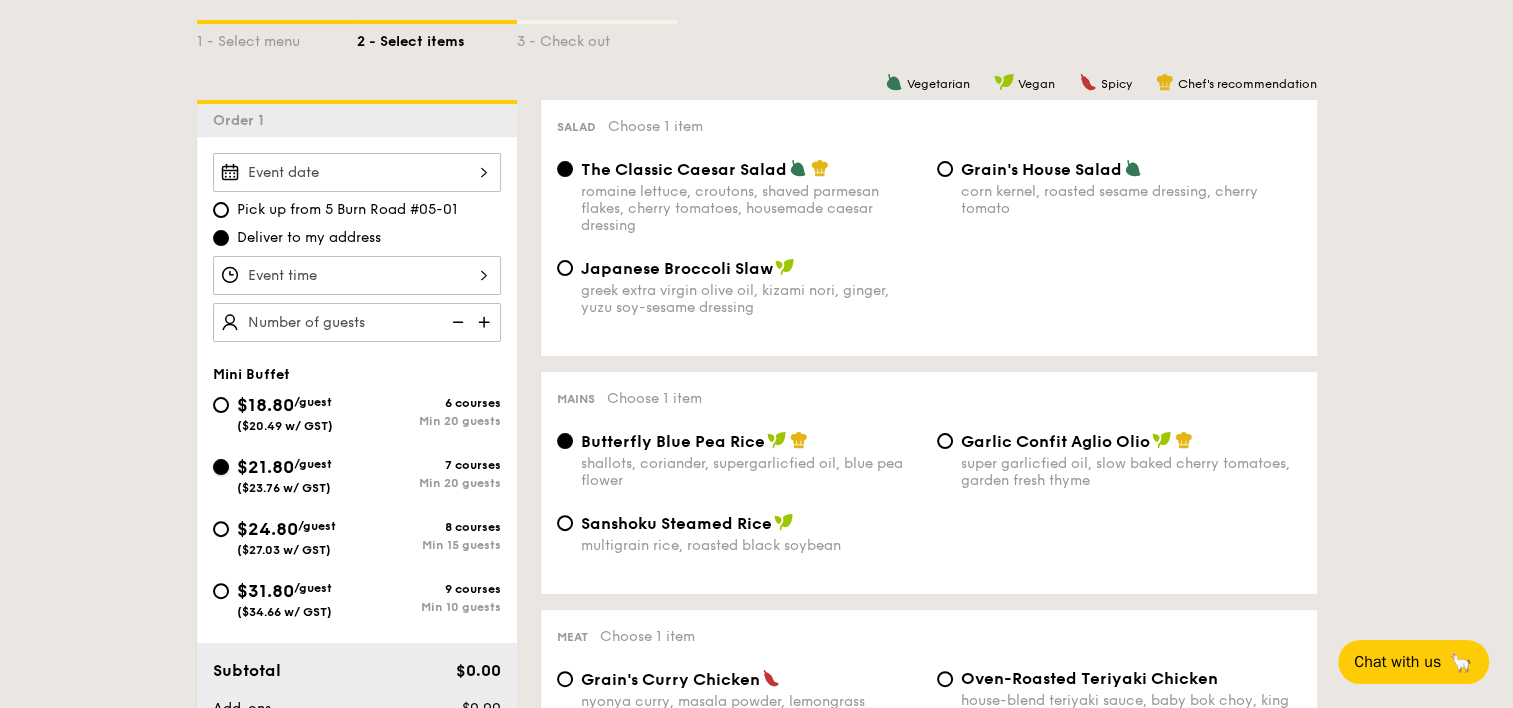 radio on "true" 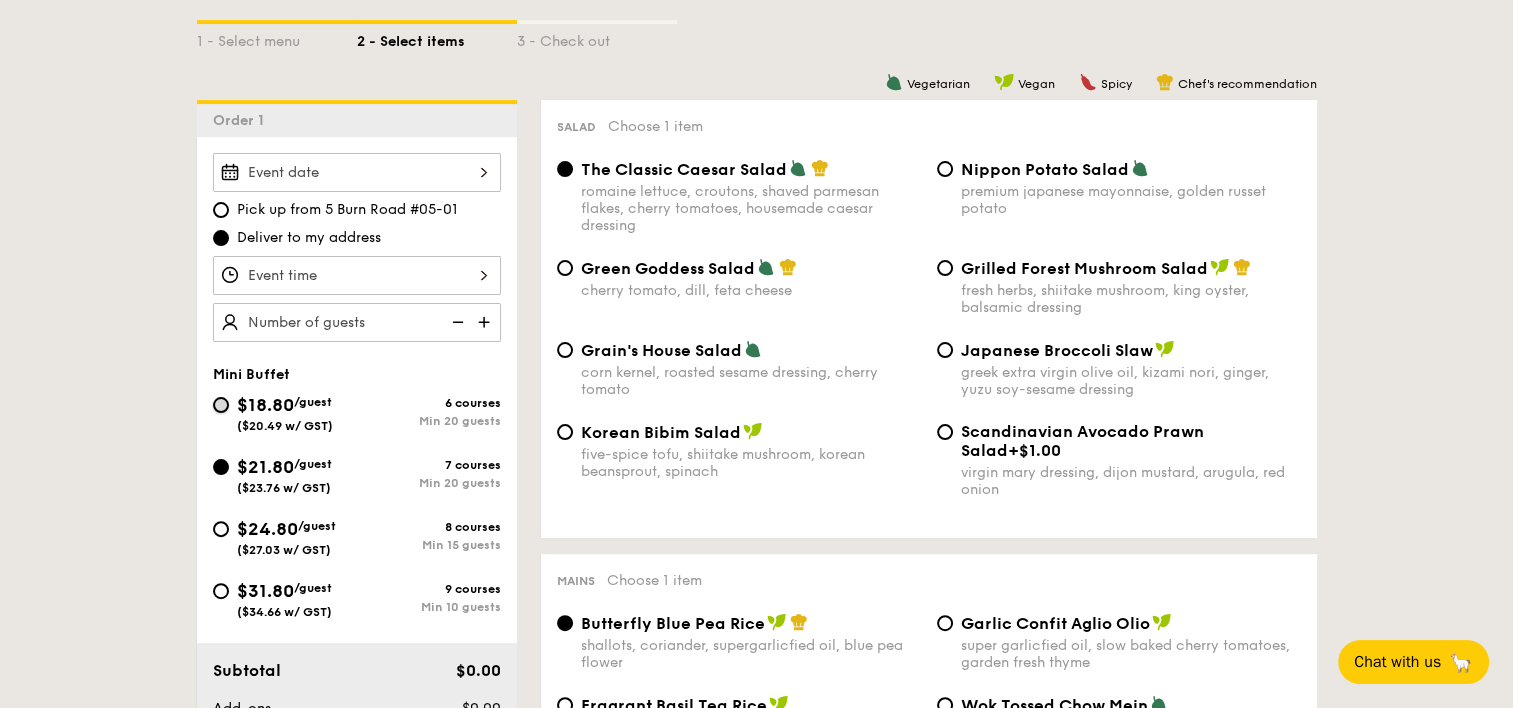 click on "$18.80
/guest
($20.49 w/ GST)
6 courses
Min 20 guests" at bounding box center (221, 405) 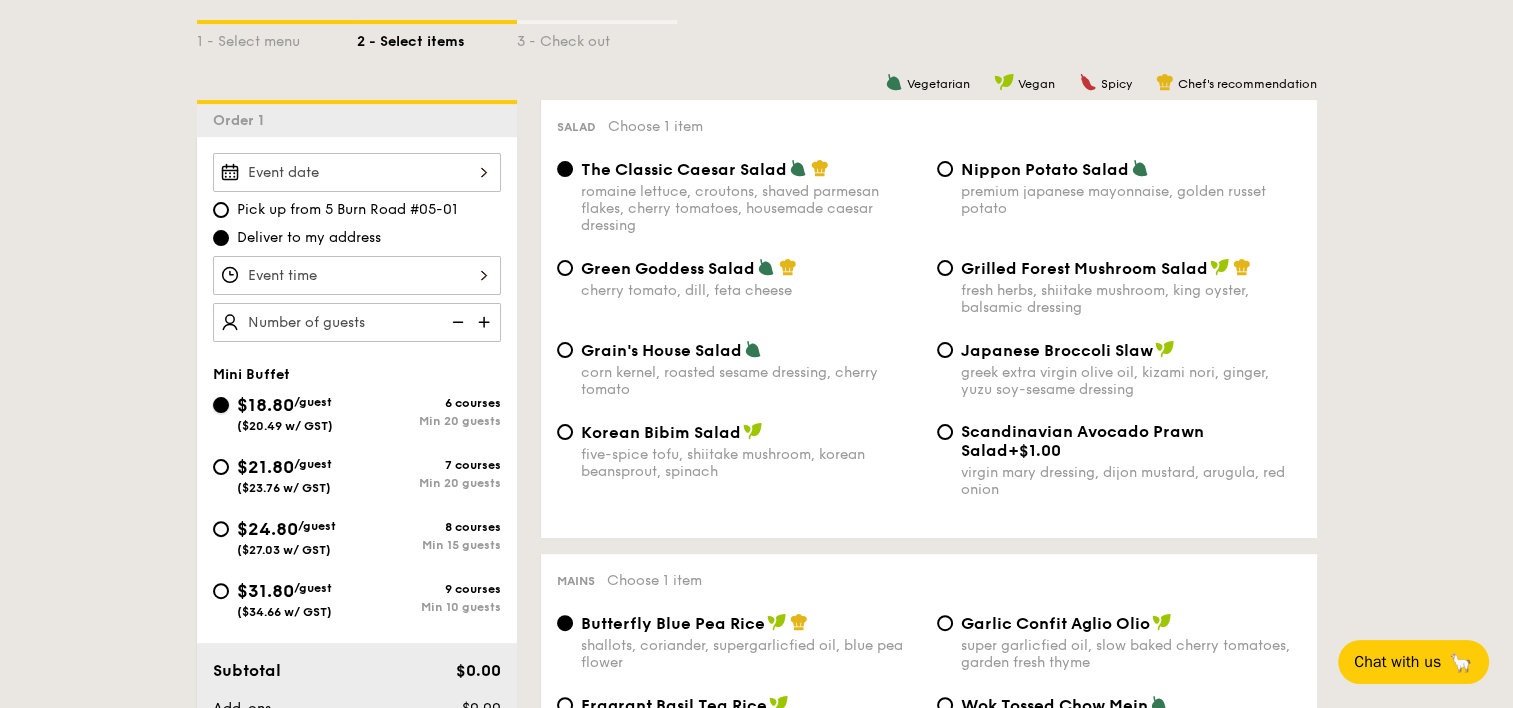 radio on "true" 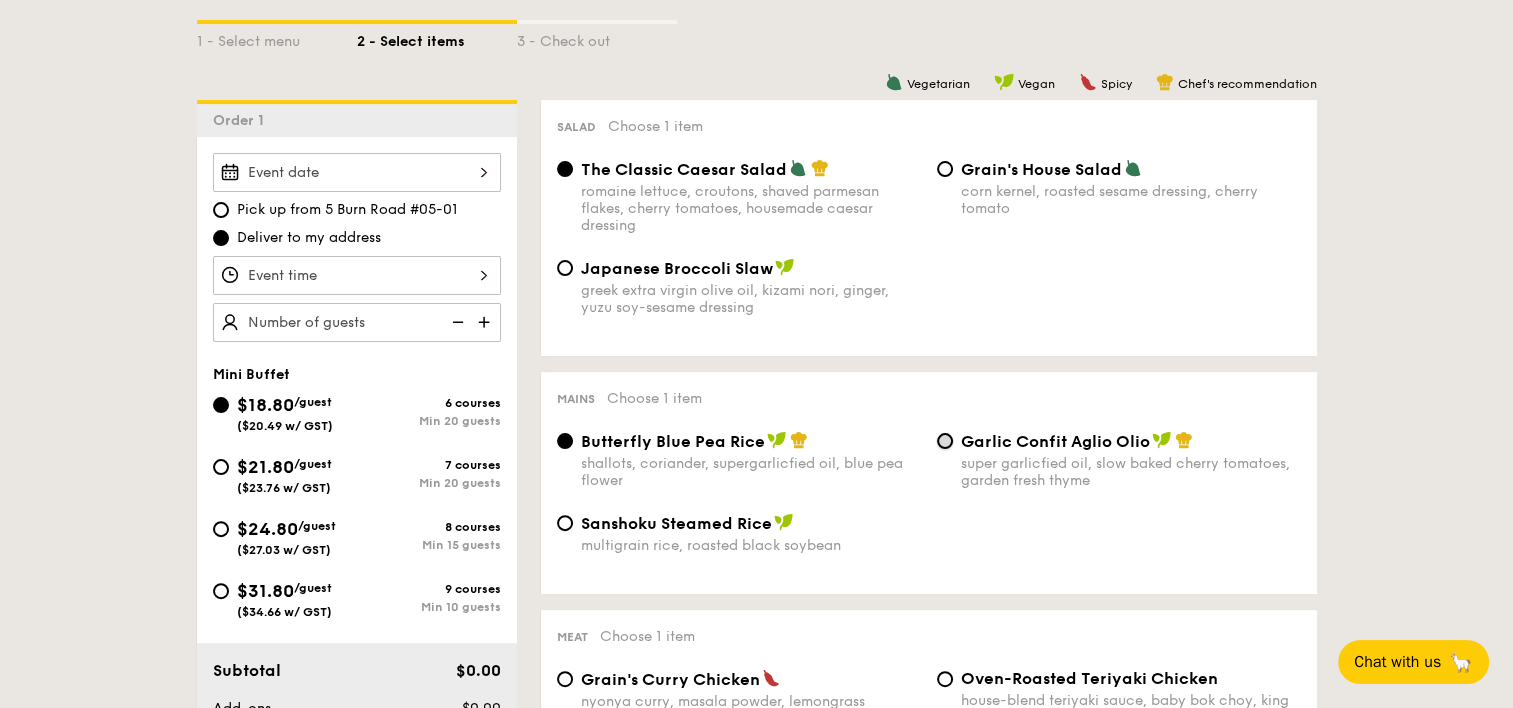 click on "Garlic Confit Aglio Olio super garlicfied oil, slow baked cherry tomatoes, garden fresh thyme" at bounding box center [945, 441] 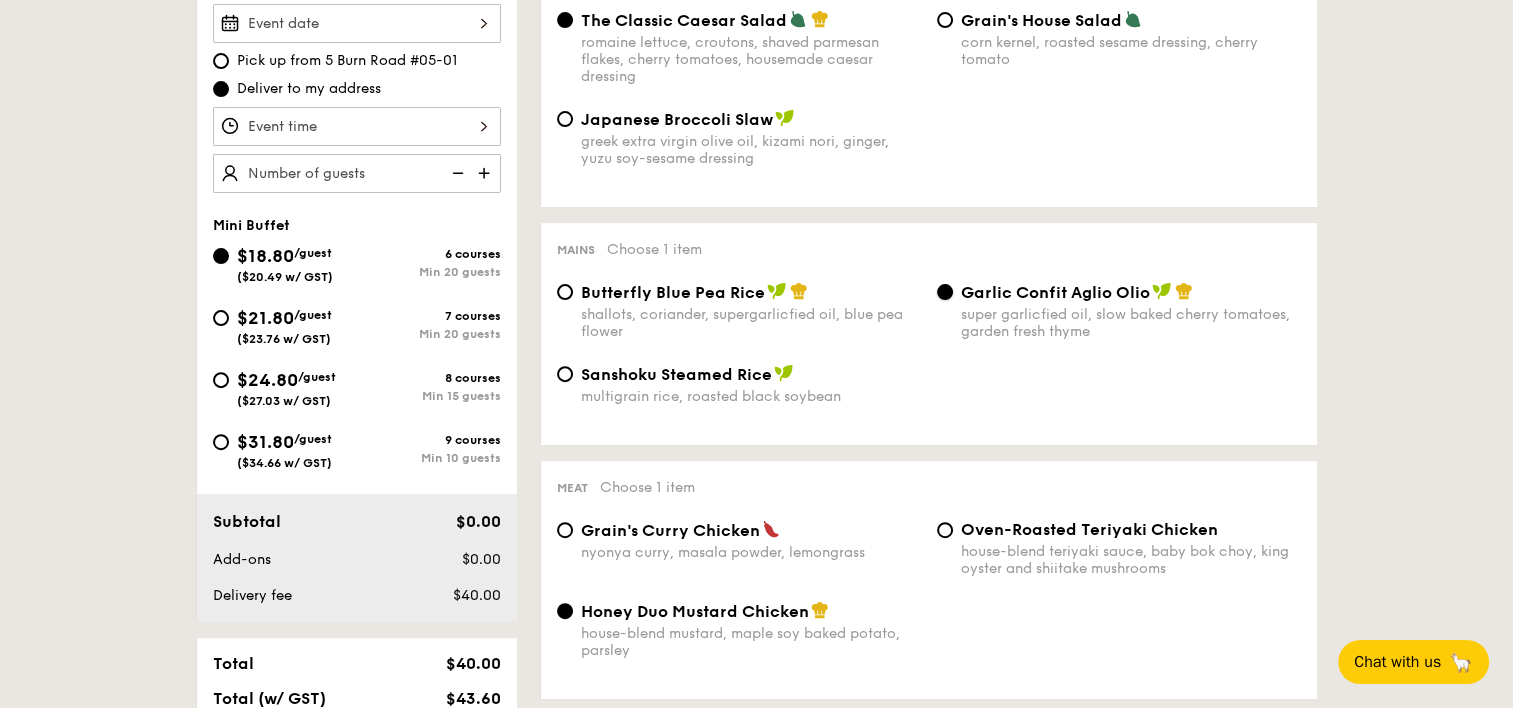 scroll, scrollTop: 664, scrollLeft: 0, axis: vertical 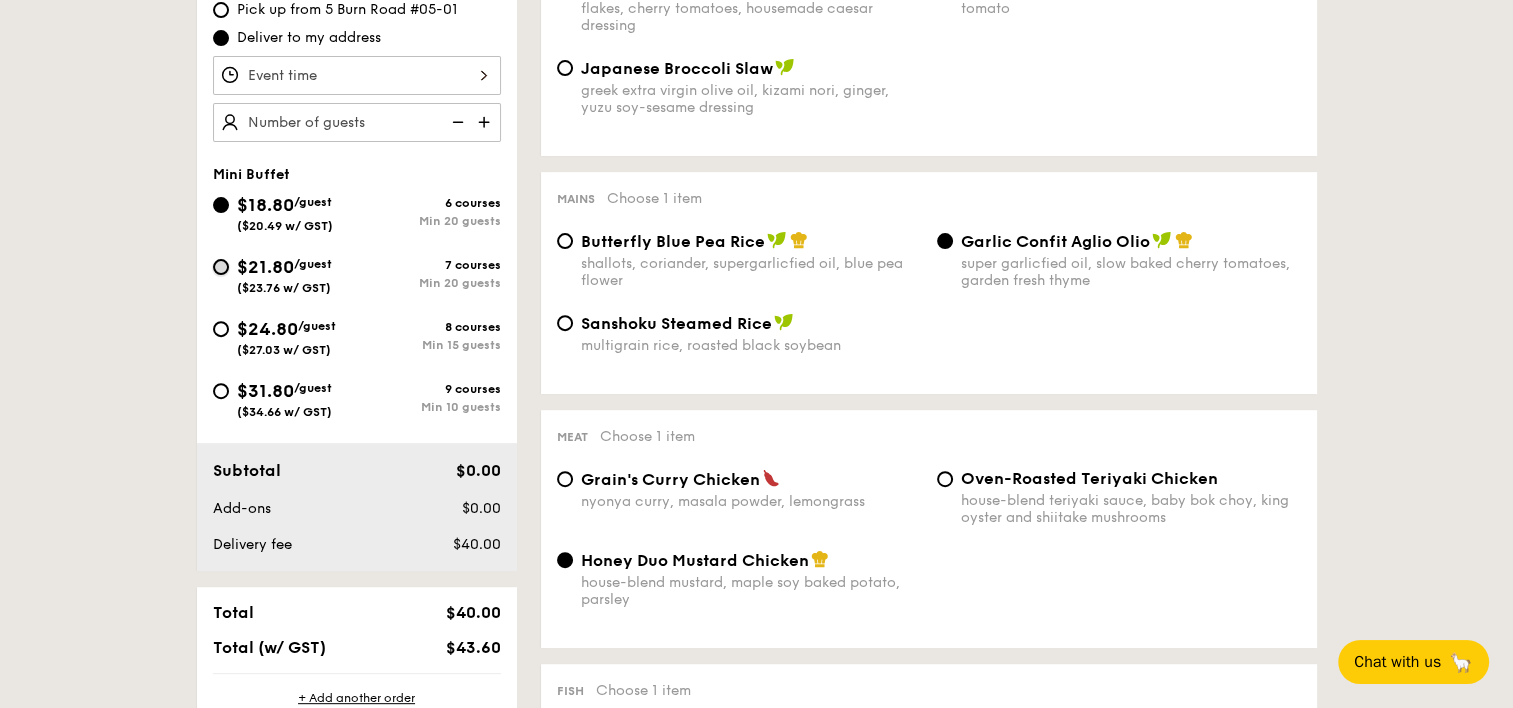 click on "$21.80
/guest
($23.76 w/ GST)
7 courses
Min 20 guests" at bounding box center (221, 267) 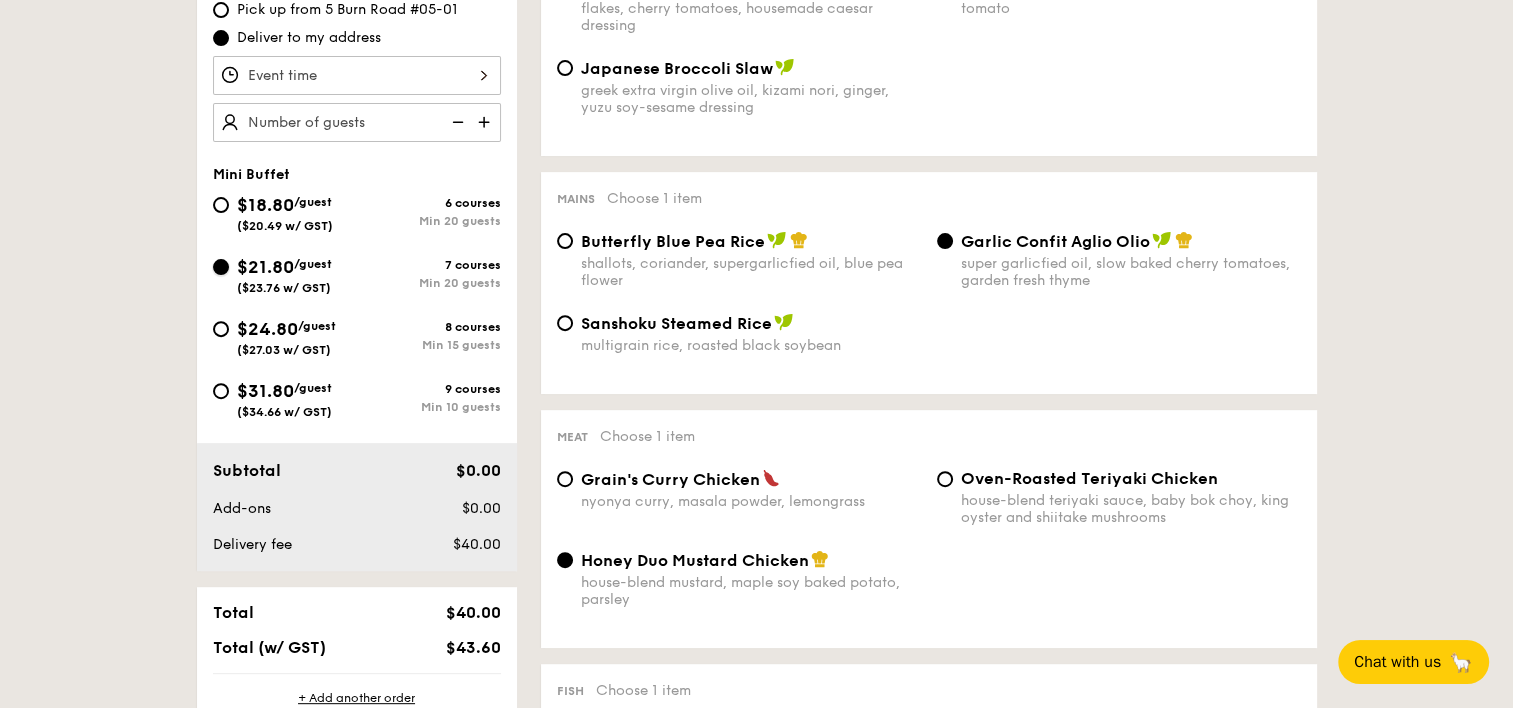 radio on "true" 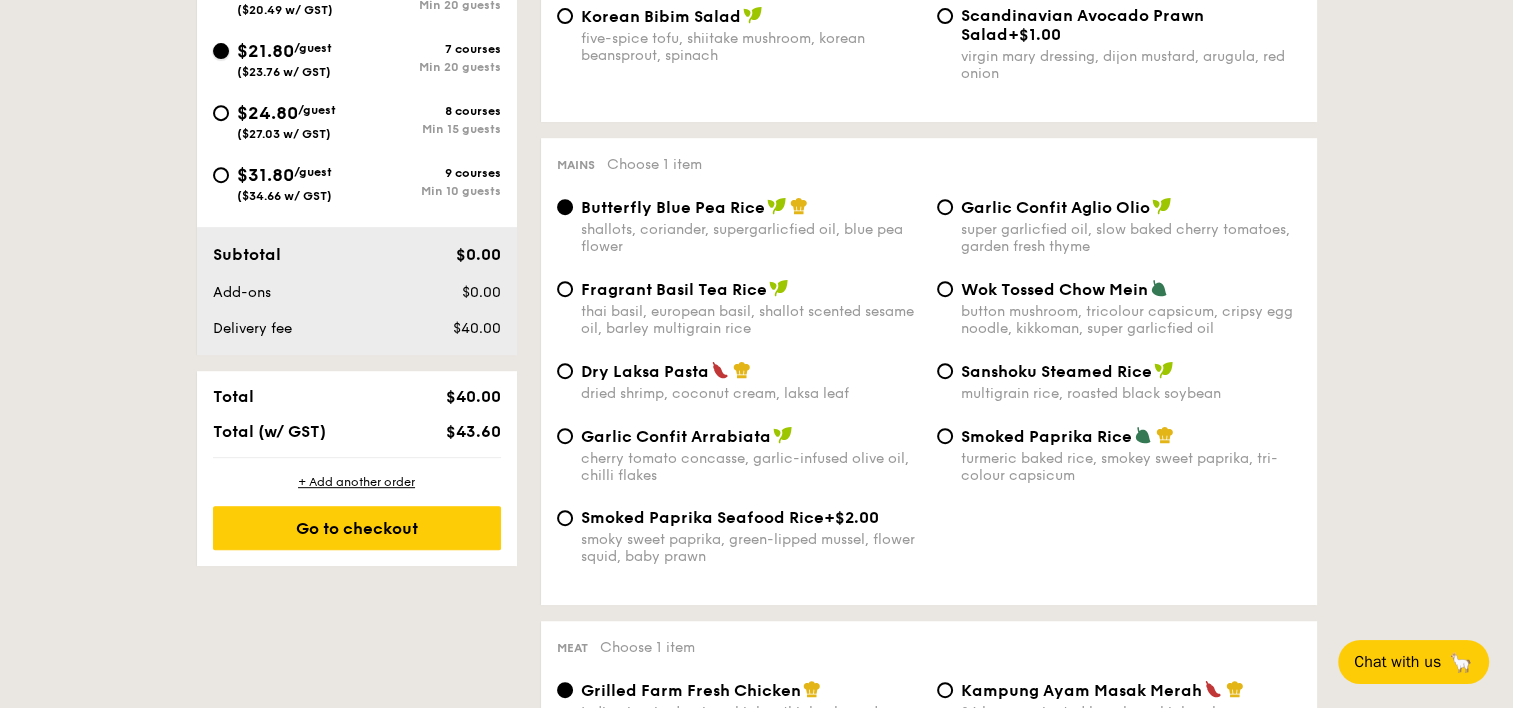 scroll, scrollTop: 764, scrollLeft: 0, axis: vertical 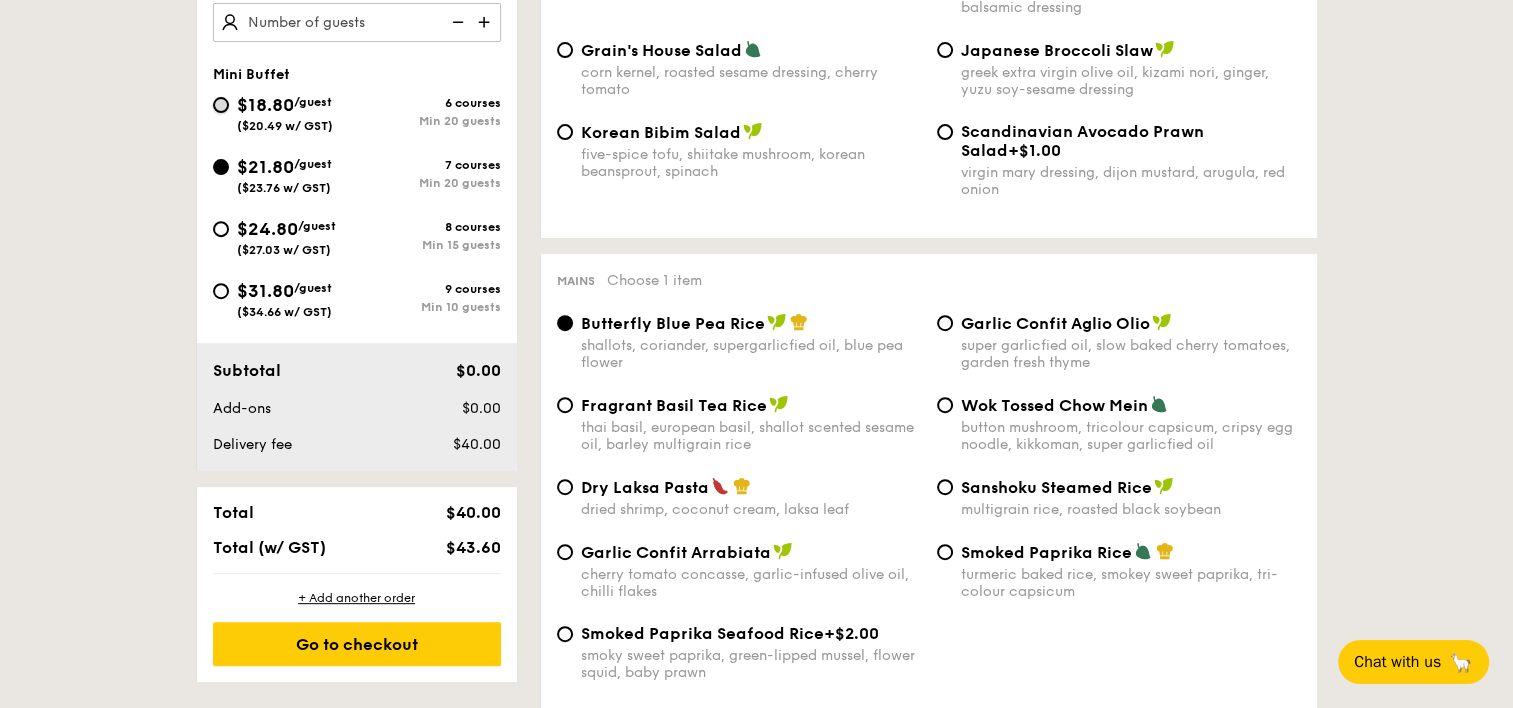 click on "$18.80
/guest
($20.49 w/ GST)
6 courses
Min 20 guests" at bounding box center (221, 105) 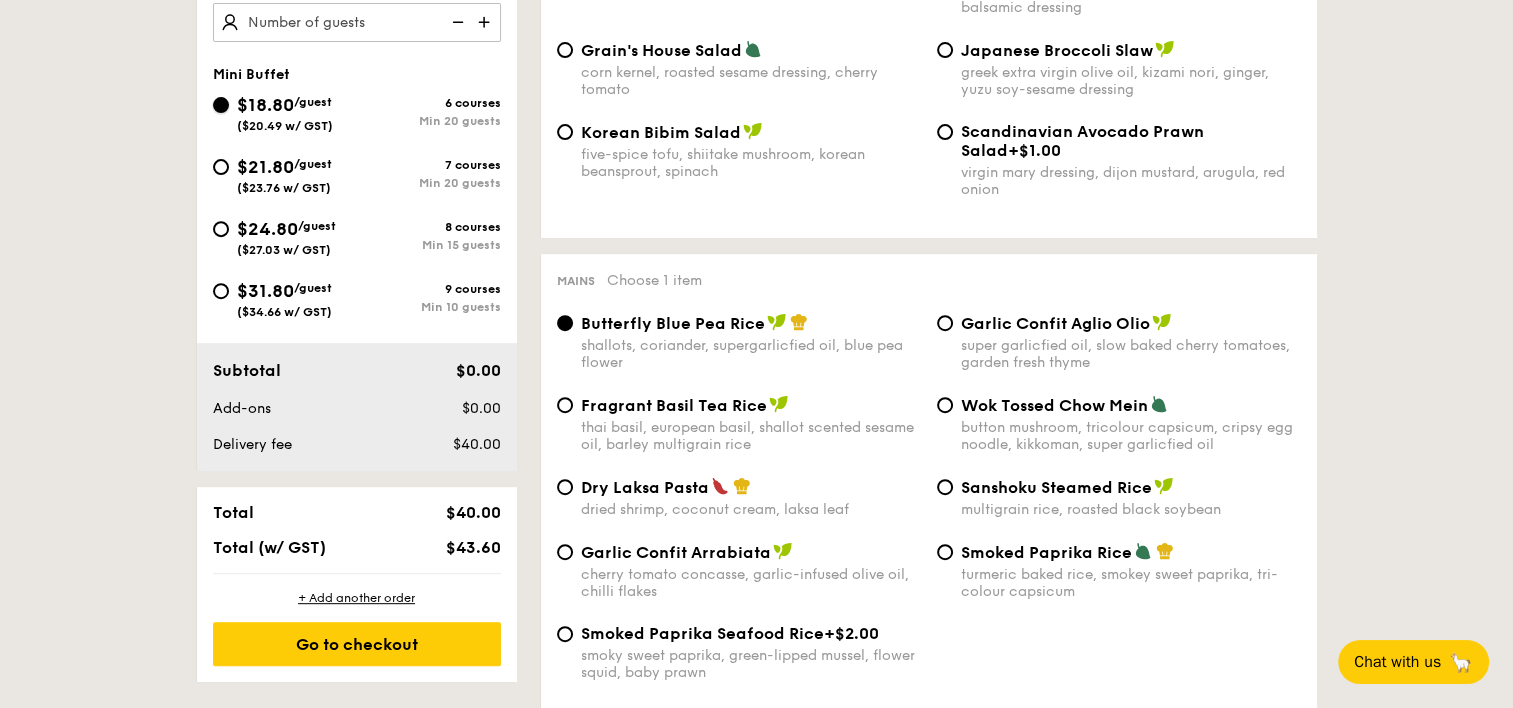 radio on "true" 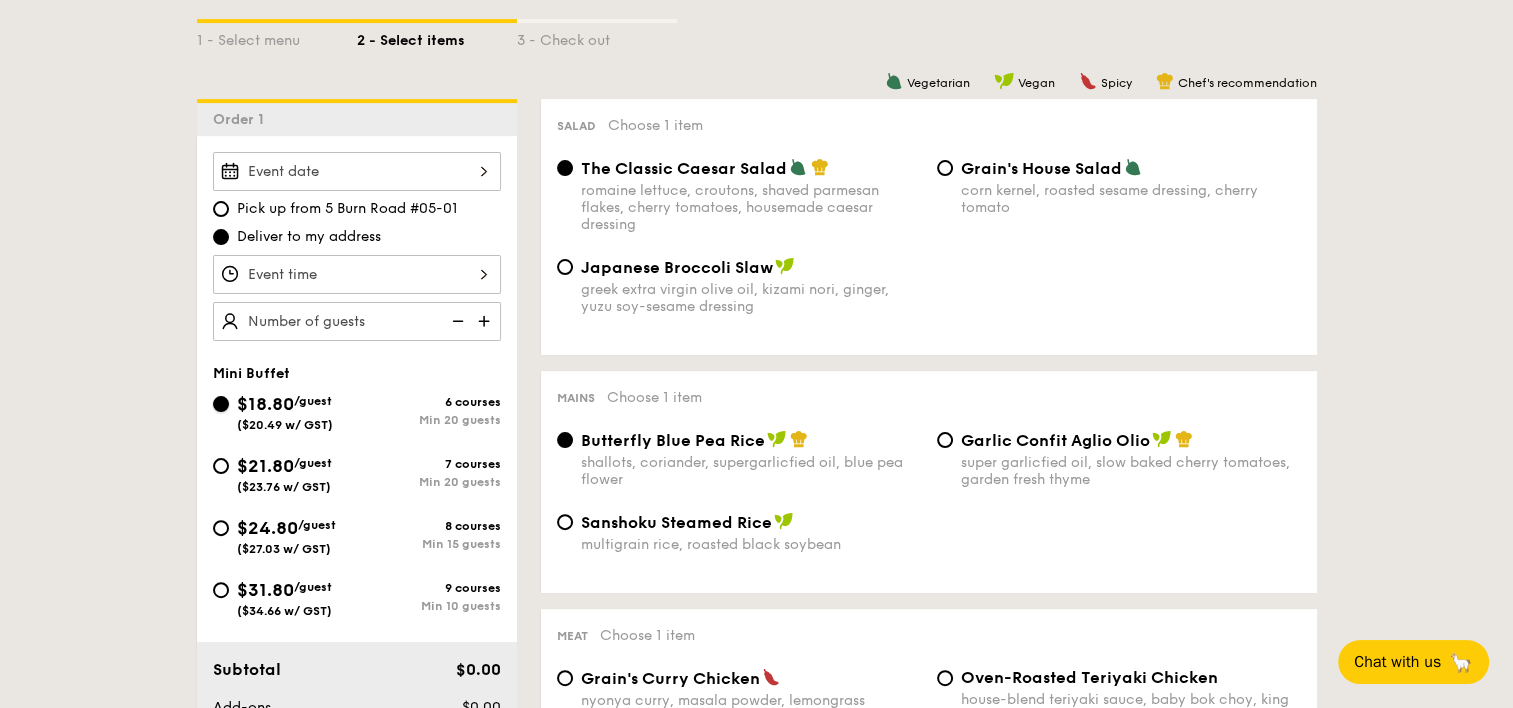 scroll, scrollTop: 464, scrollLeft: 0, axis: vertical 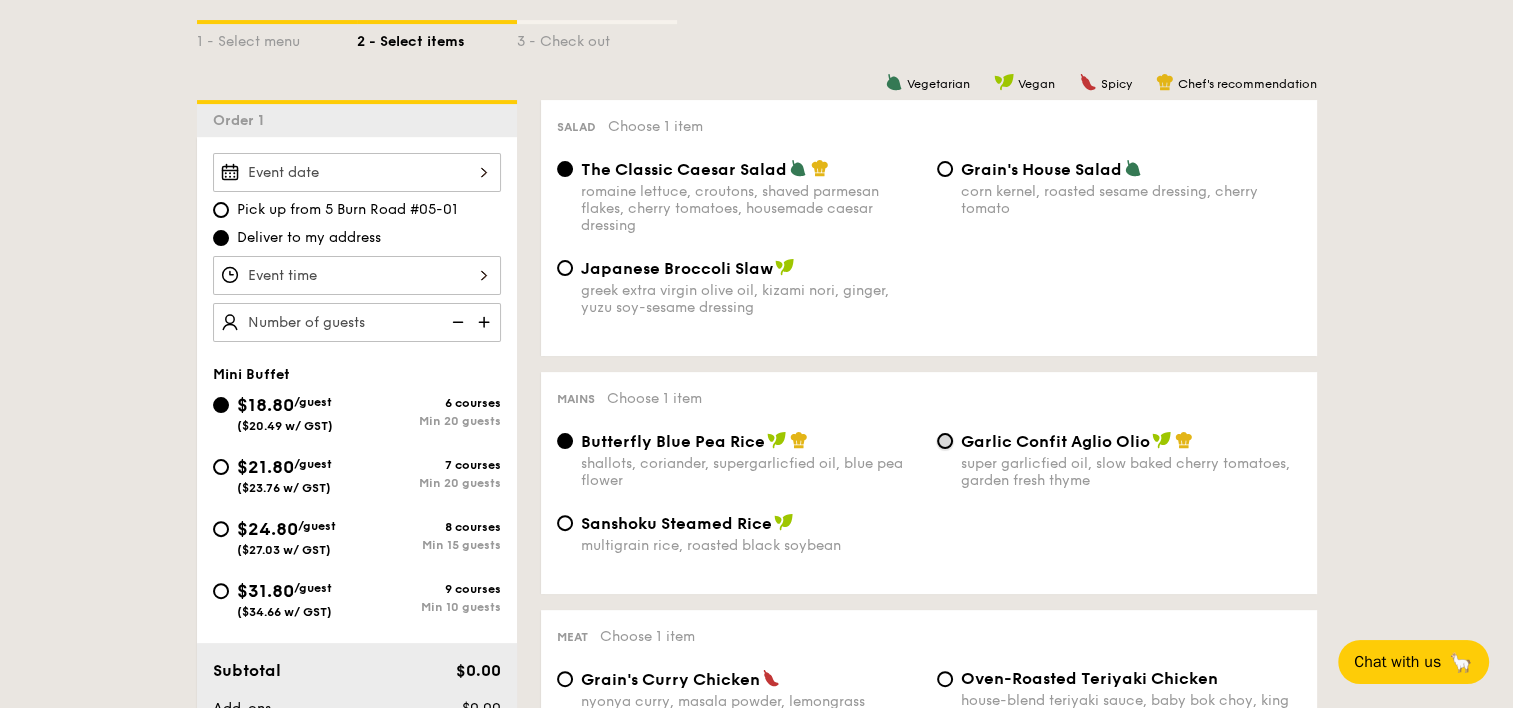 click on "Garlic Confit Aglio Olio super garlicfied oil, slow baked cherry tomatoes, garden fresh thyme" at bounding box center [945, 441] 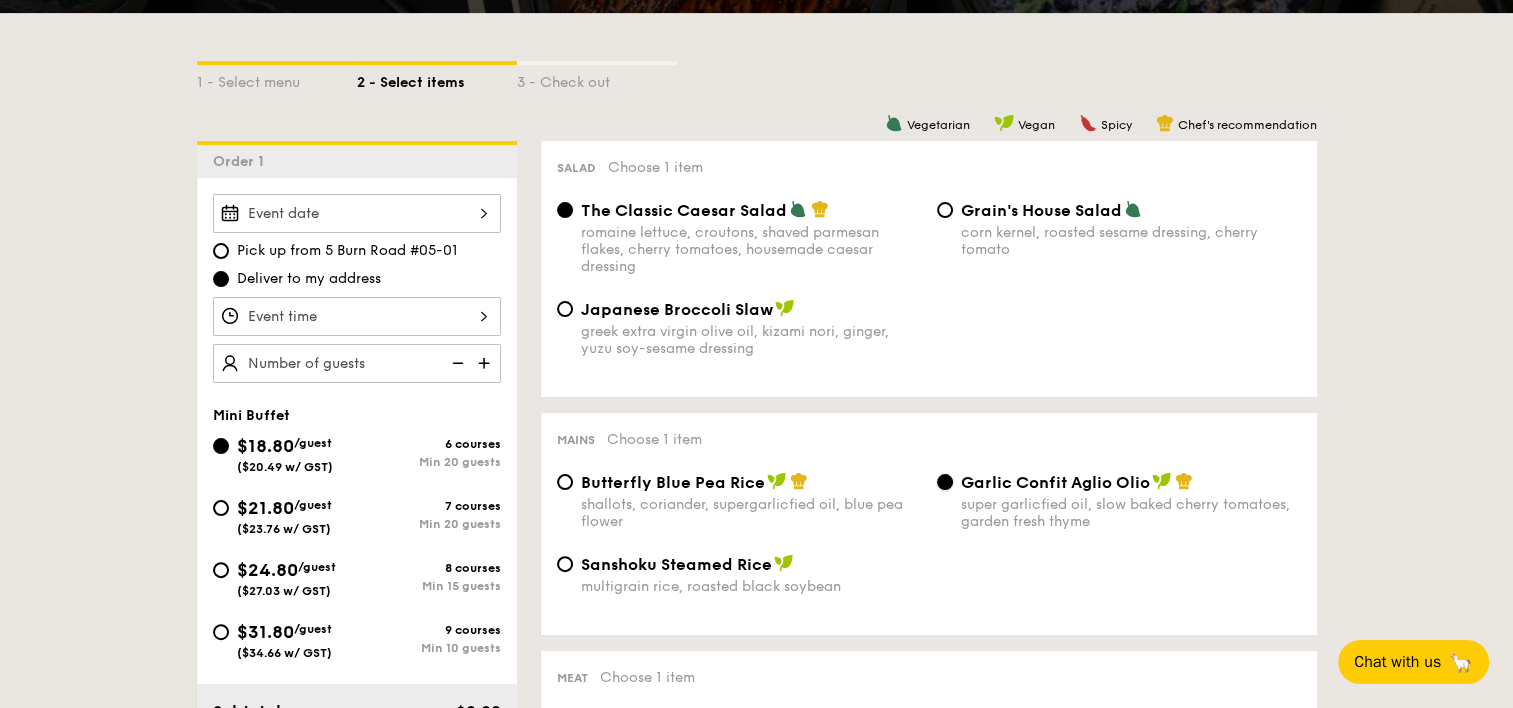 scroll, scrollTop: 665, scrollLeft: 0, axis: vertical 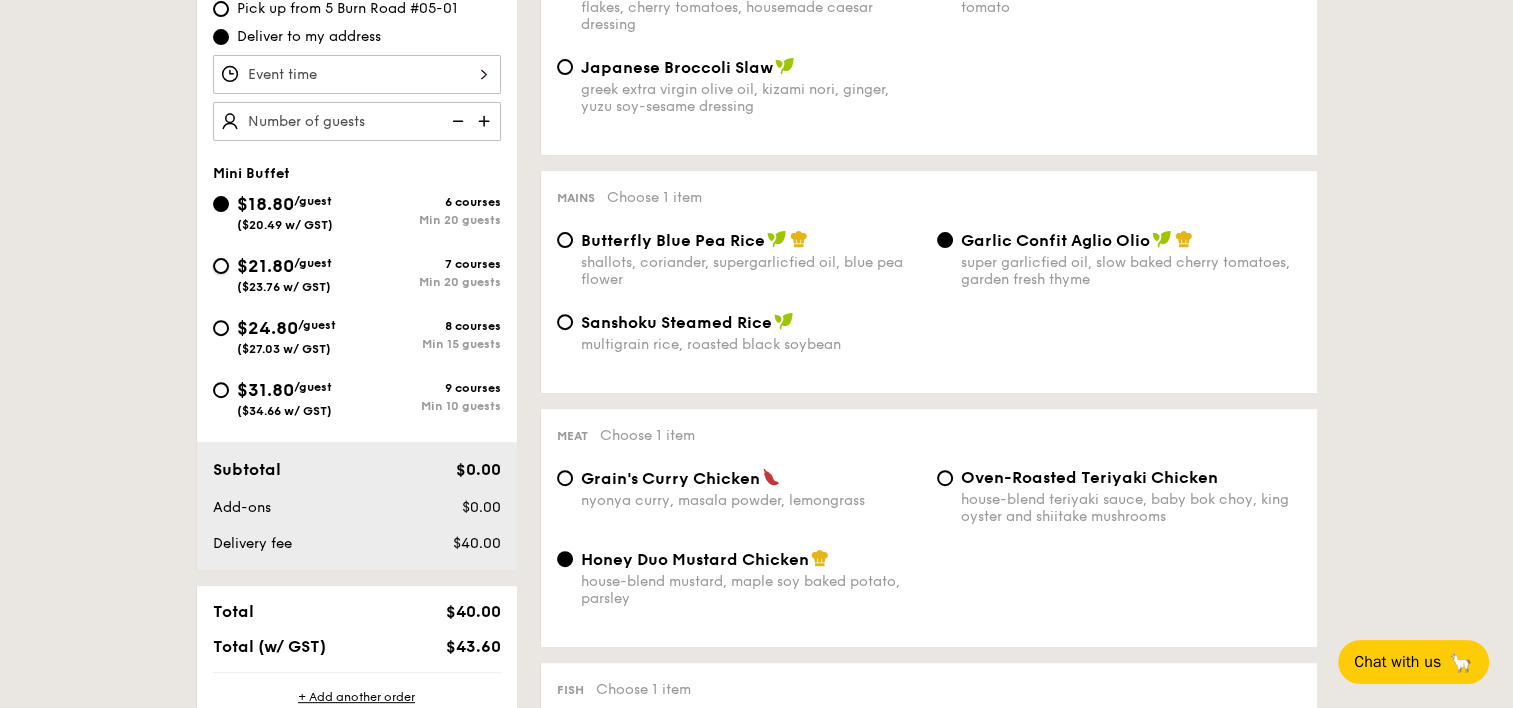 drag, startPoint x: 221, startPoint y: 268, endPoint x: 778, endPoint y: 474, distance: 593.87286 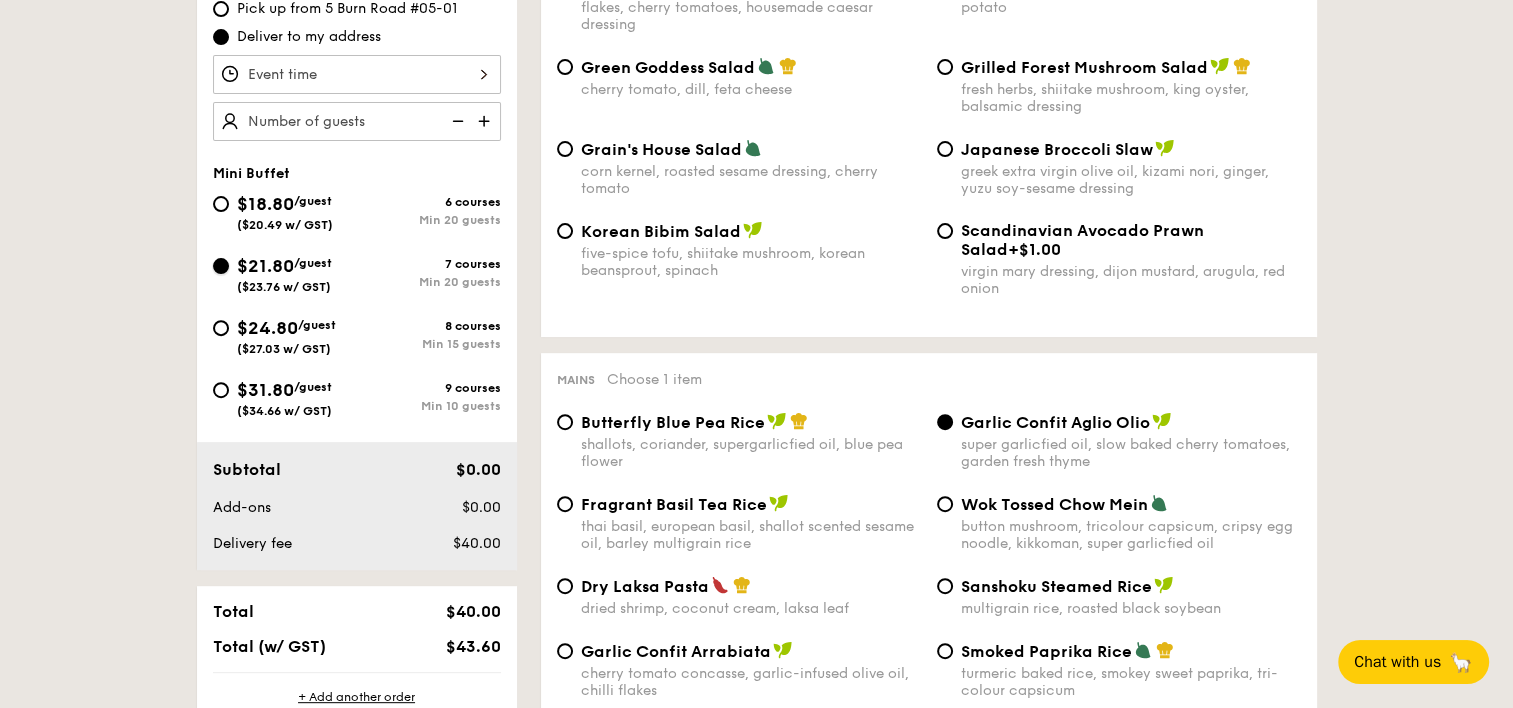 radio on "true" 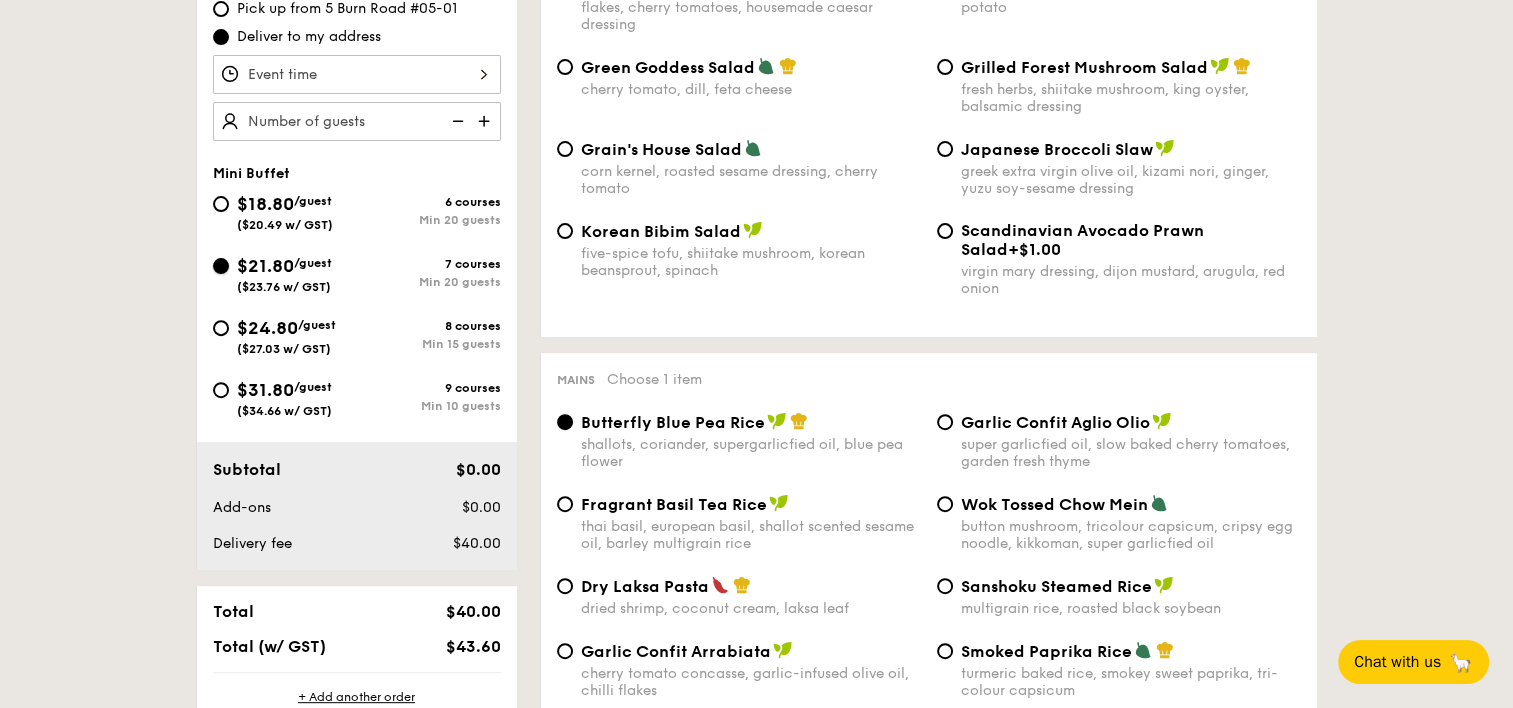 radio on "true" 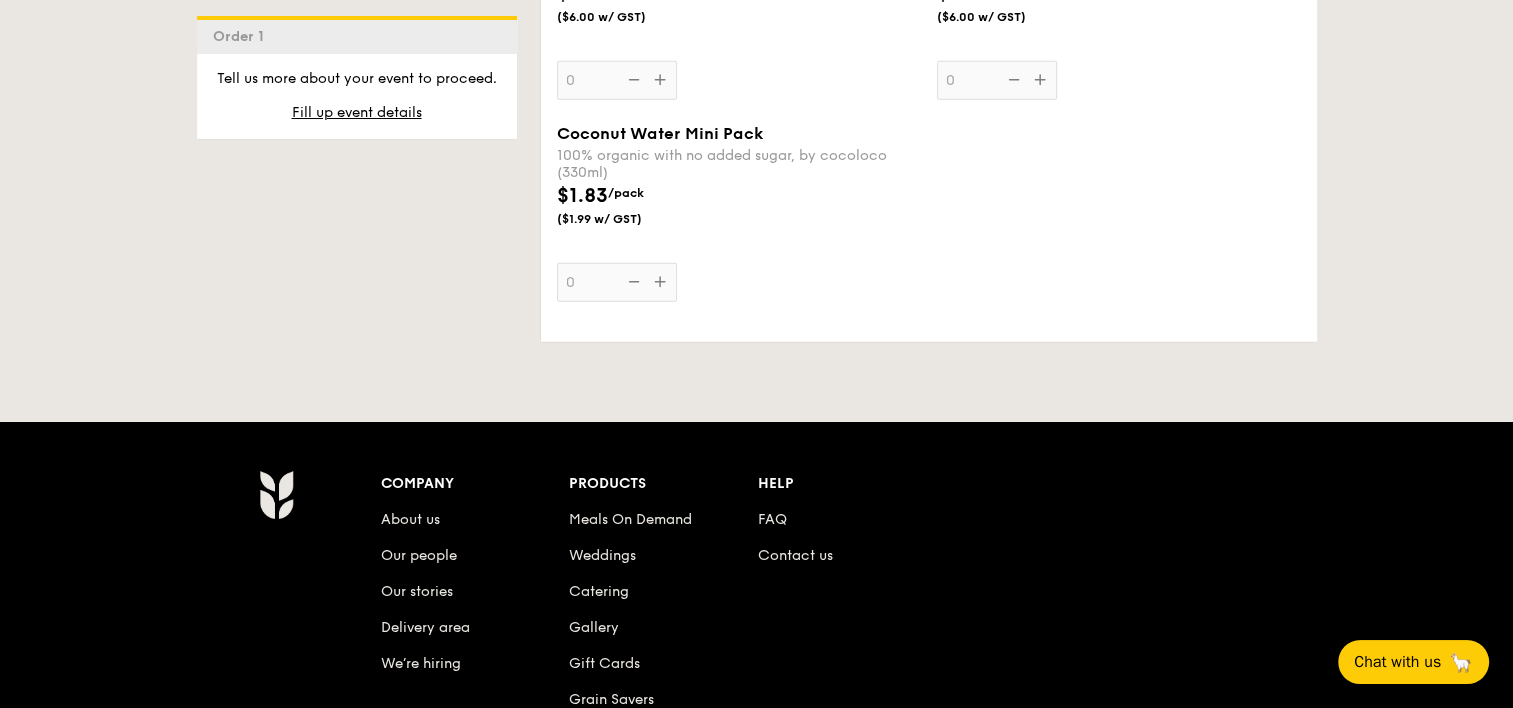 scroll, scrollTop: 6164, scrollLeft: 0, axis: vertical 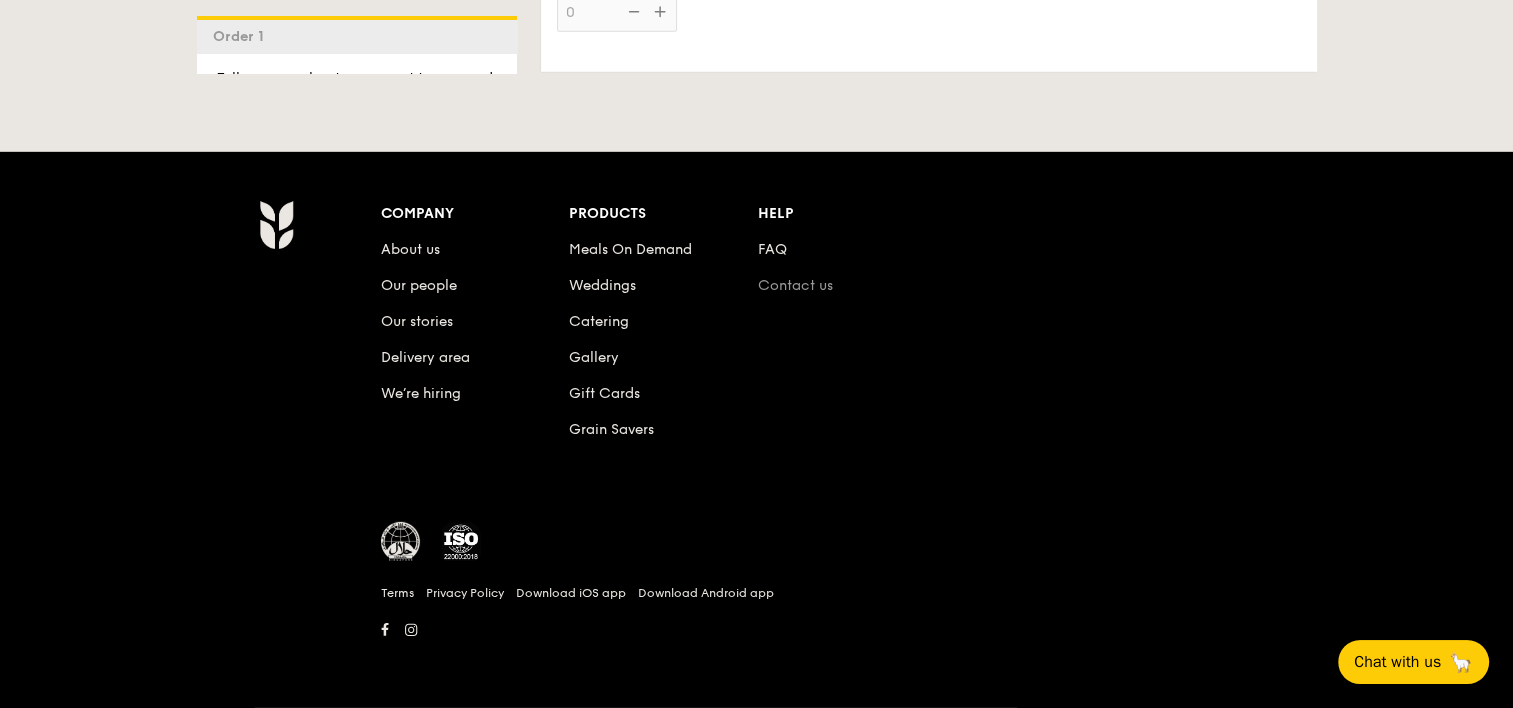 click on "Contact us" at bounding box center [795, 285] 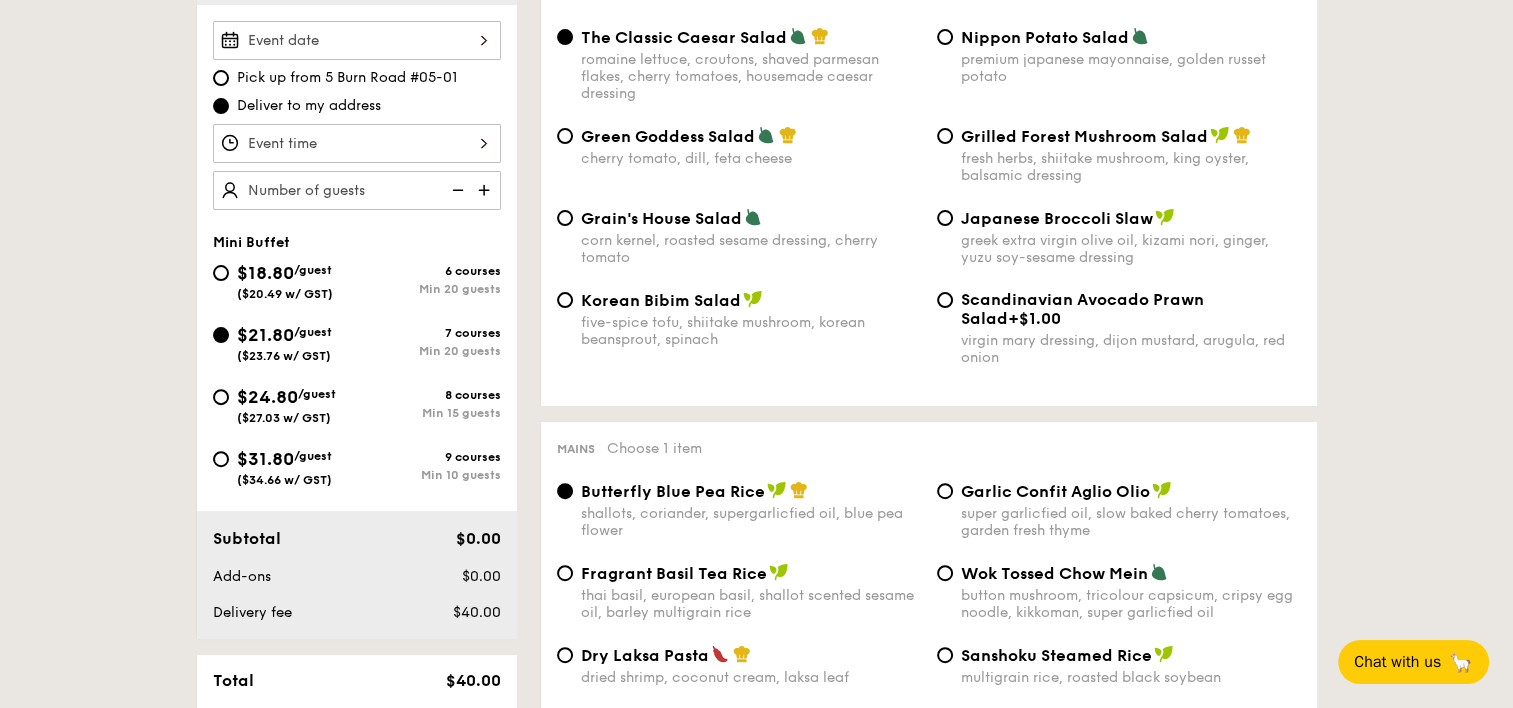 scroll, scrollTop: 600, scrollLeft: 0, axis: vertical 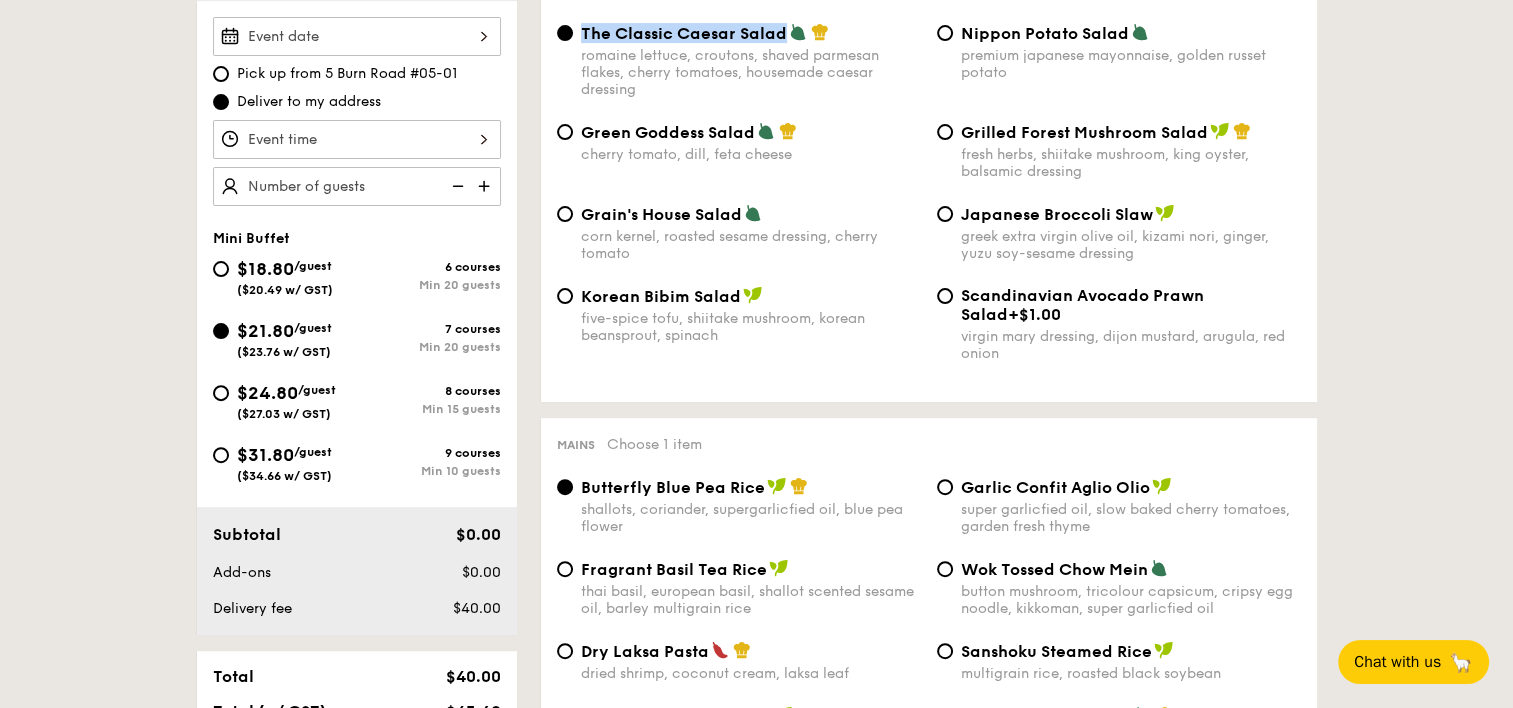 drag, startPoint x: 655, startPoint y: 32, endPoint x: 784, endPoint y: 36, distance: 129.062 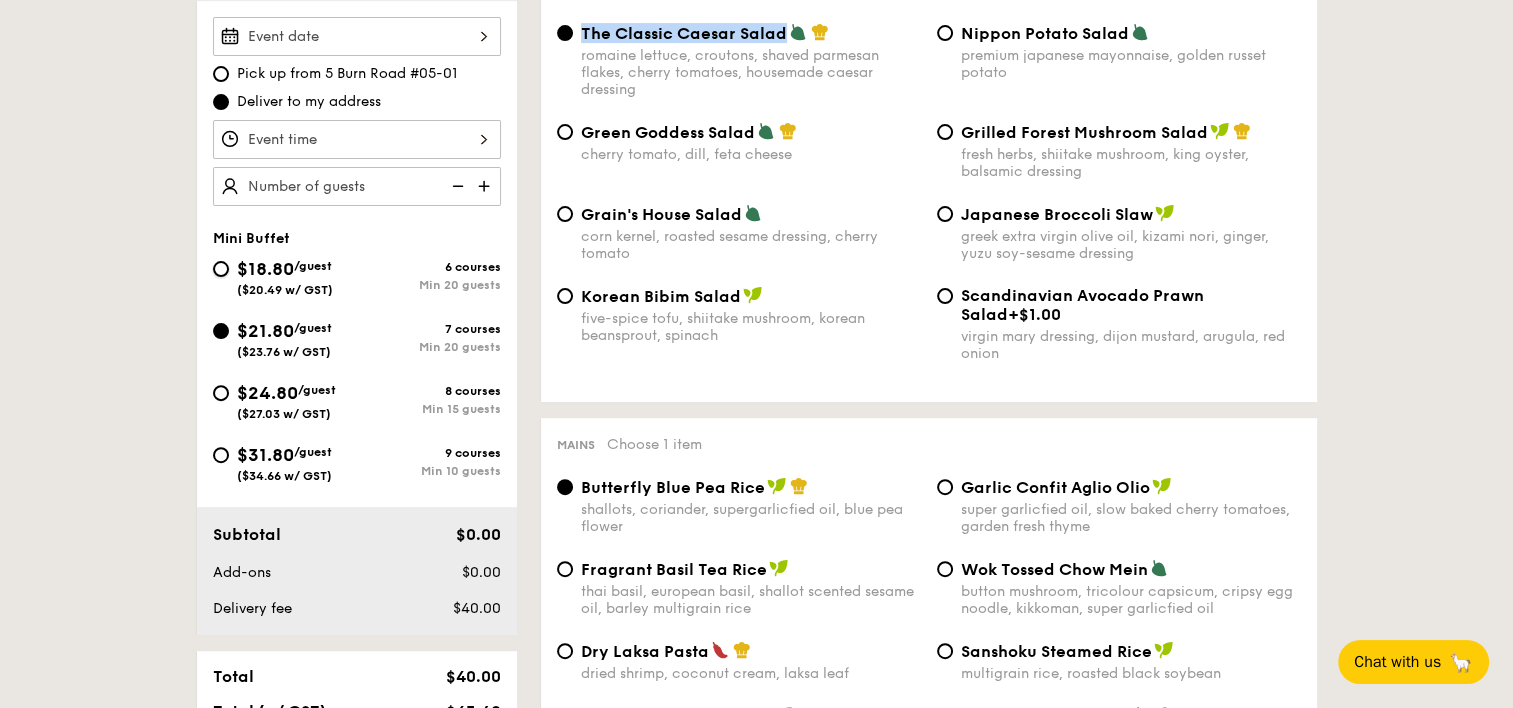 drag, startPoint x: 222, startPoint y: 262, endPoint x: 355, endPoint y: 236, distance: 135.51753 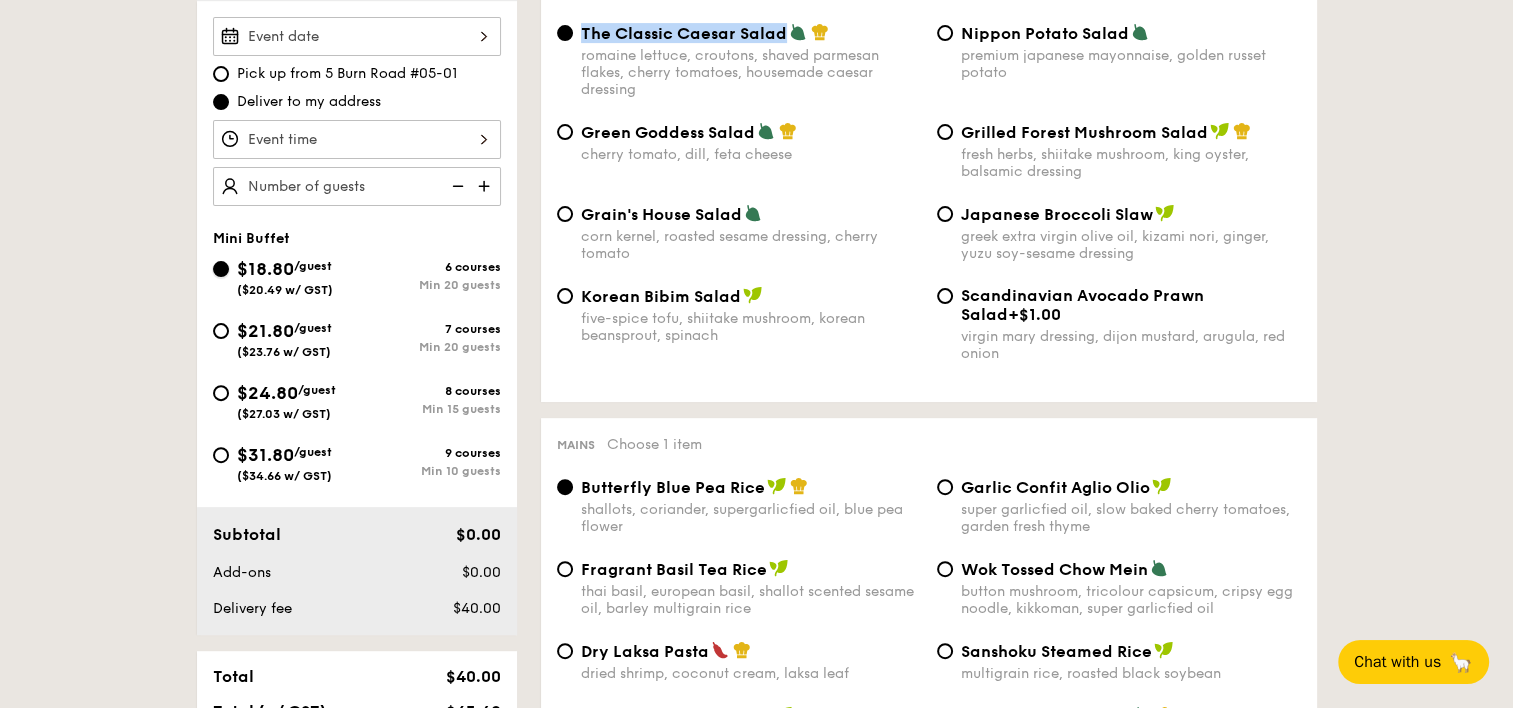 radio on "true" 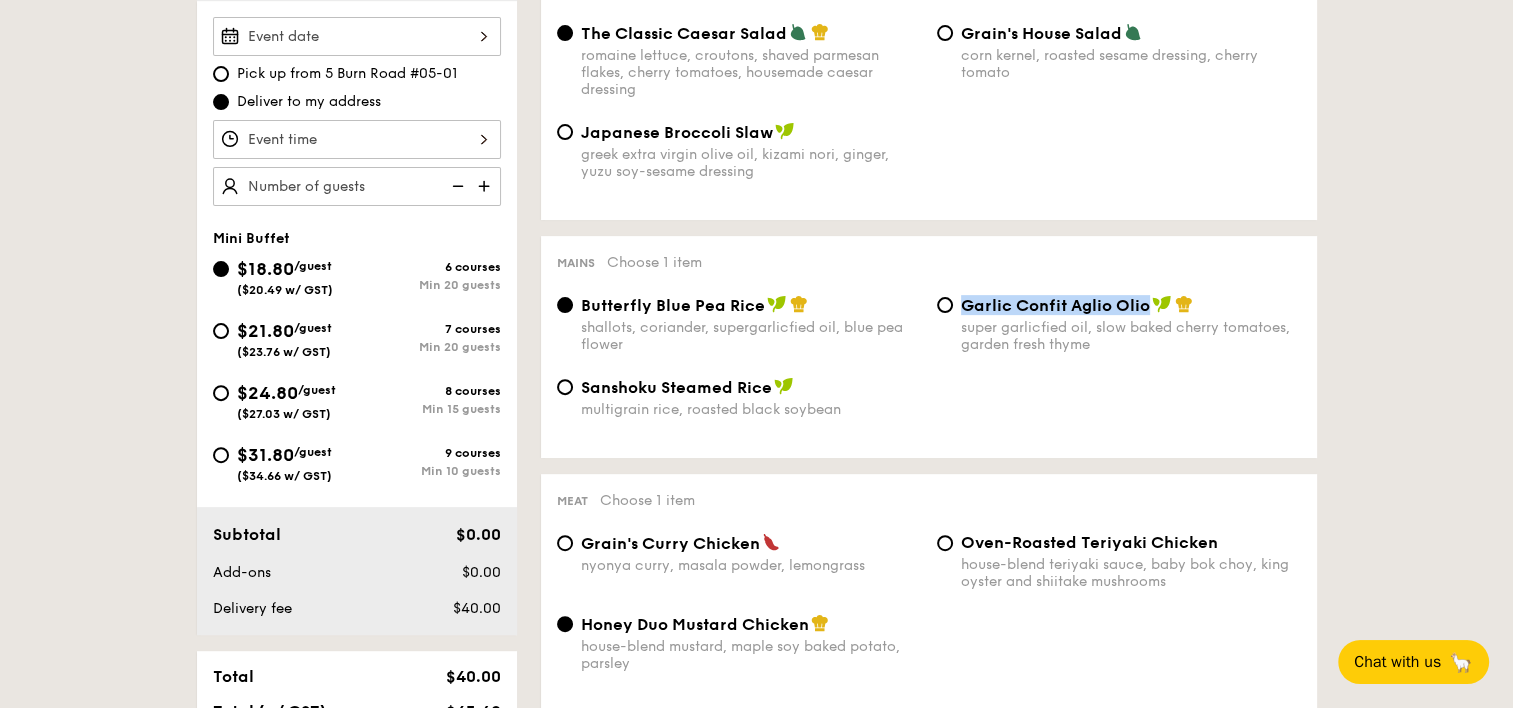 drag, startPoint x: 961, startPoint y: 308, endPoint x: 1147, endPoint y: 312, distance: 186.043 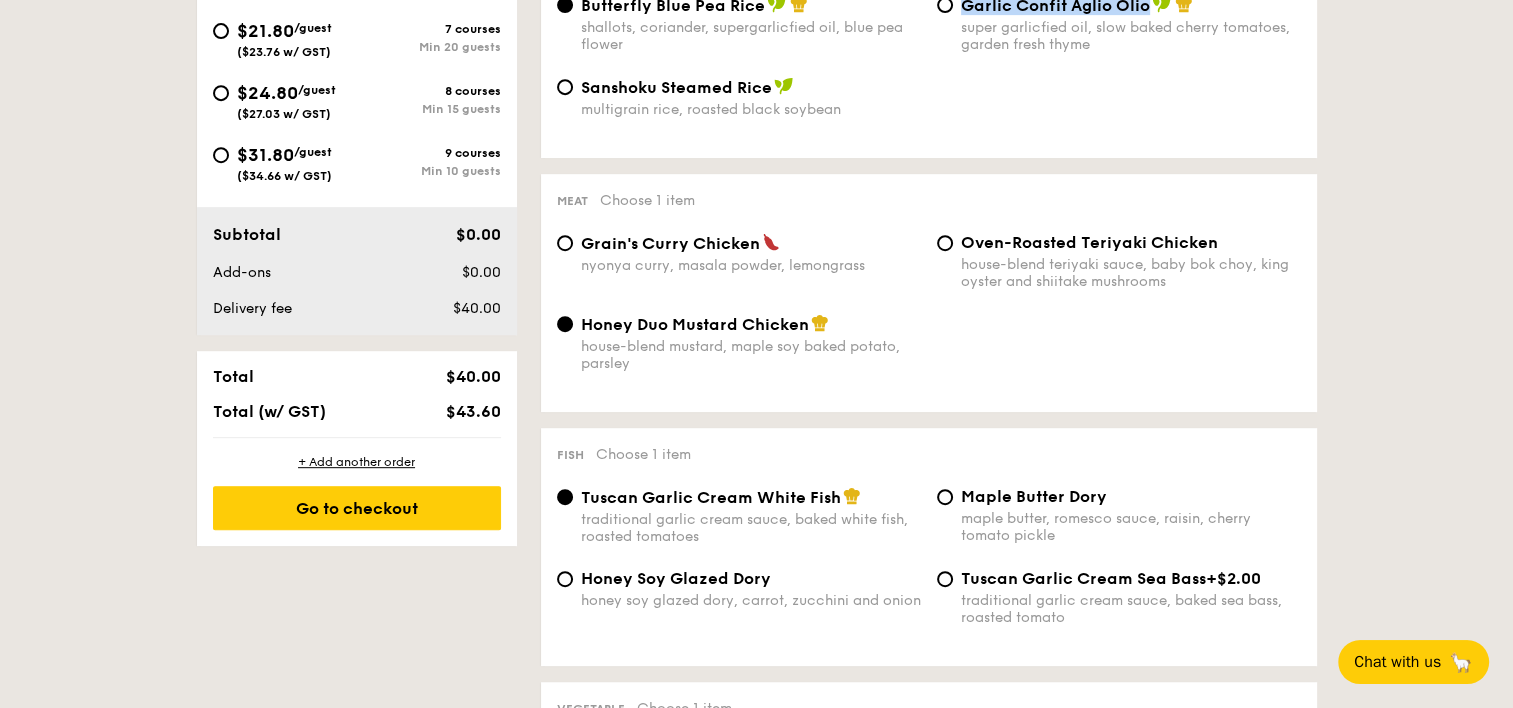 scroll, scrollTop: 1000, scrollLeft: 0, axis: vertical 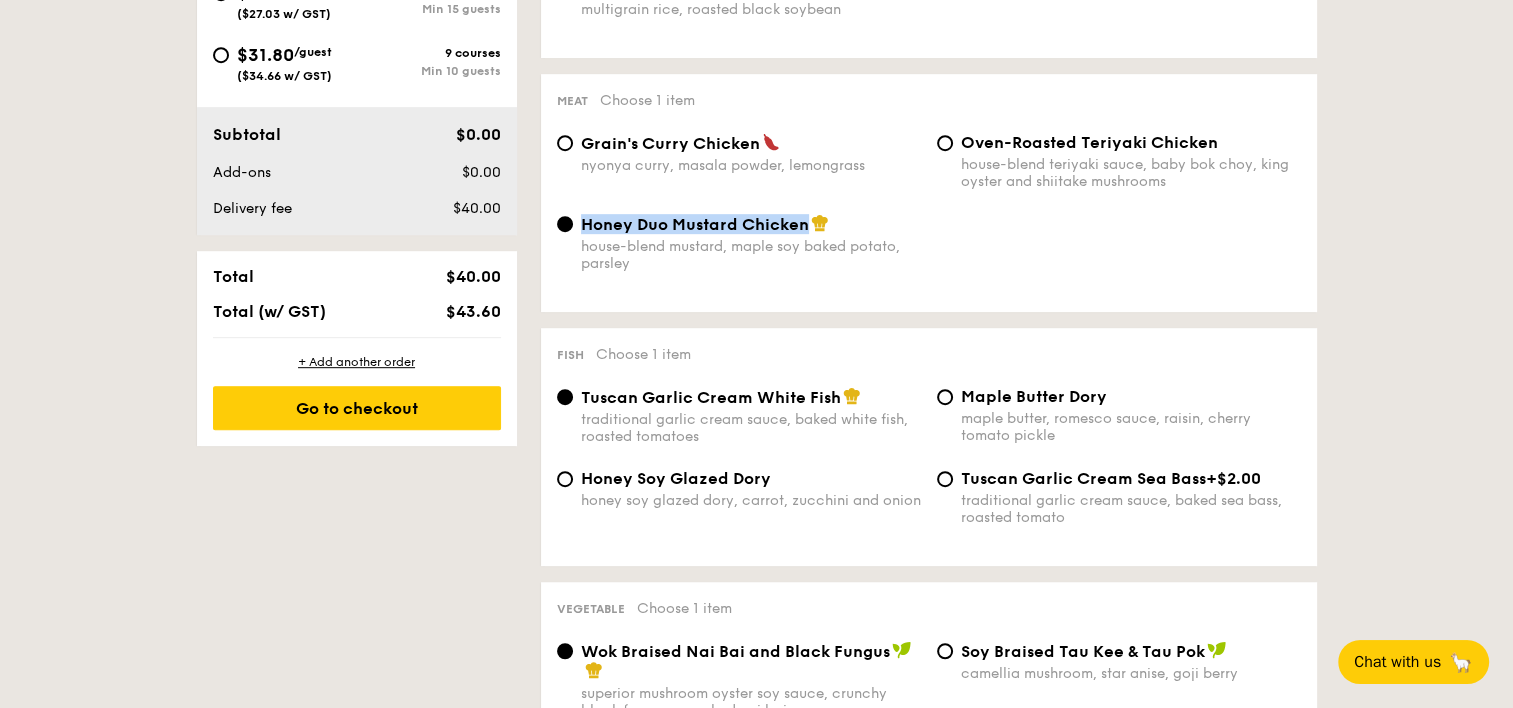 drag, startPoint x: 582, startPoint y: 229, endPoint x: 804, endPoint y: 233, distance: 222.03603 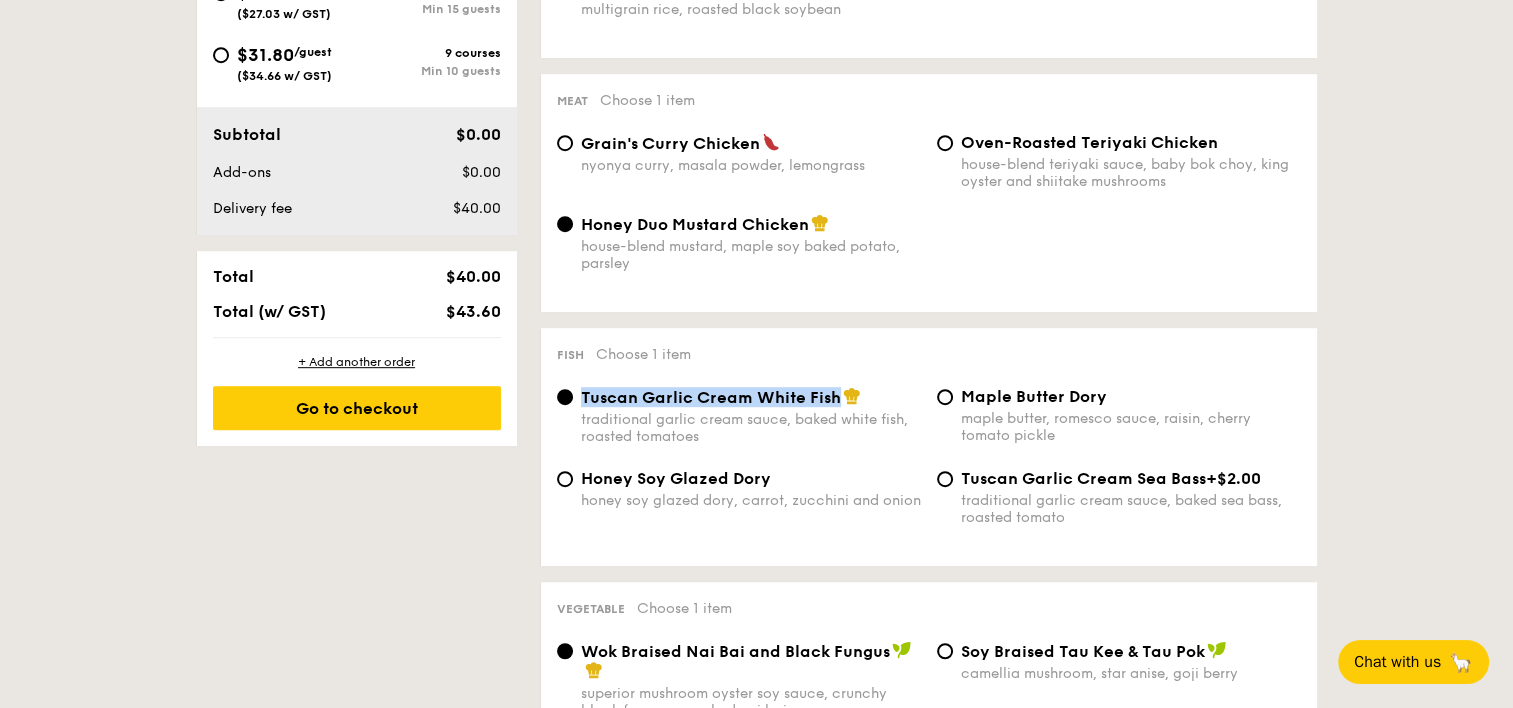 drag, startPoint x: 583, startPoint y: 404, endPoint x: 838, endPoint y: 412, distance: 255.12546 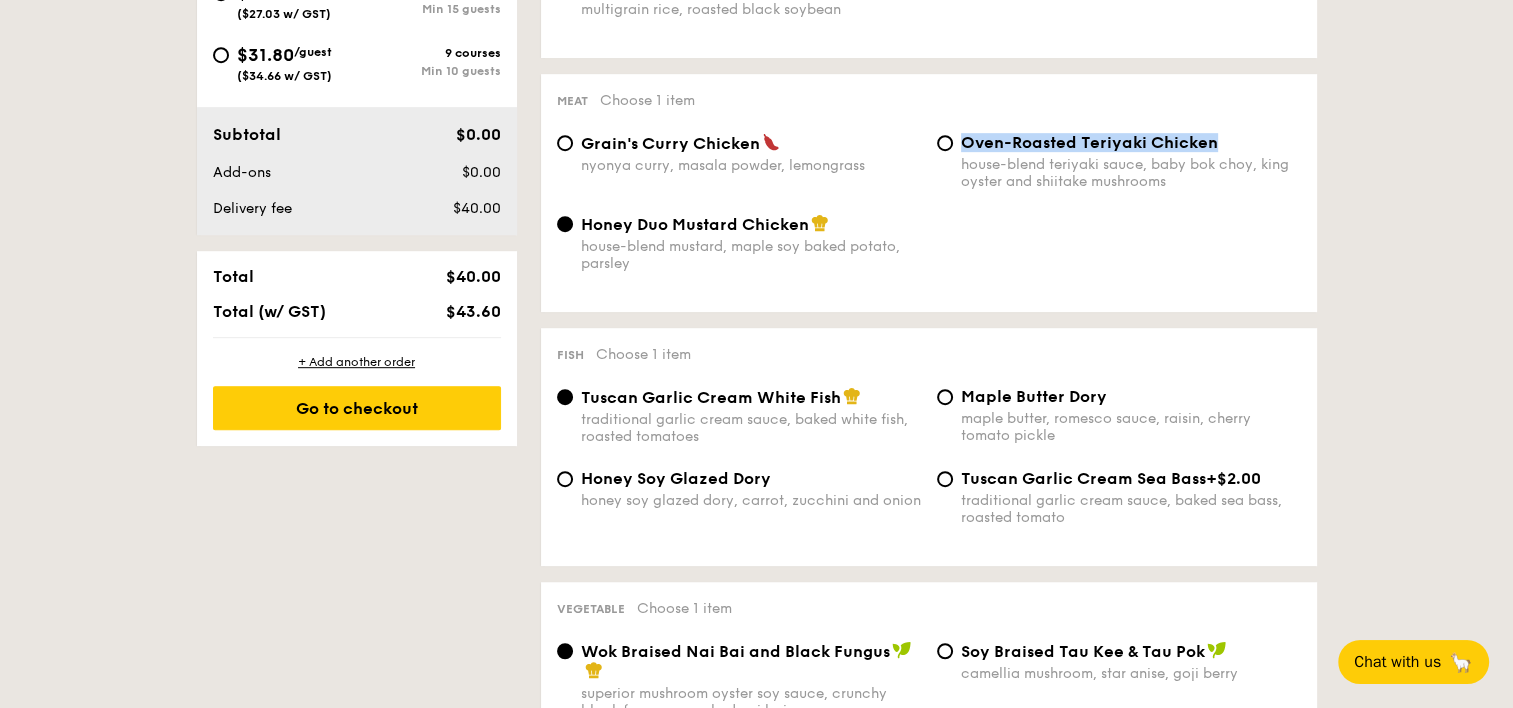 drag, startPoint x: 838, startPoint y: 412, endPoint x: 1210, endPoint y: 152, distance: 453.8546 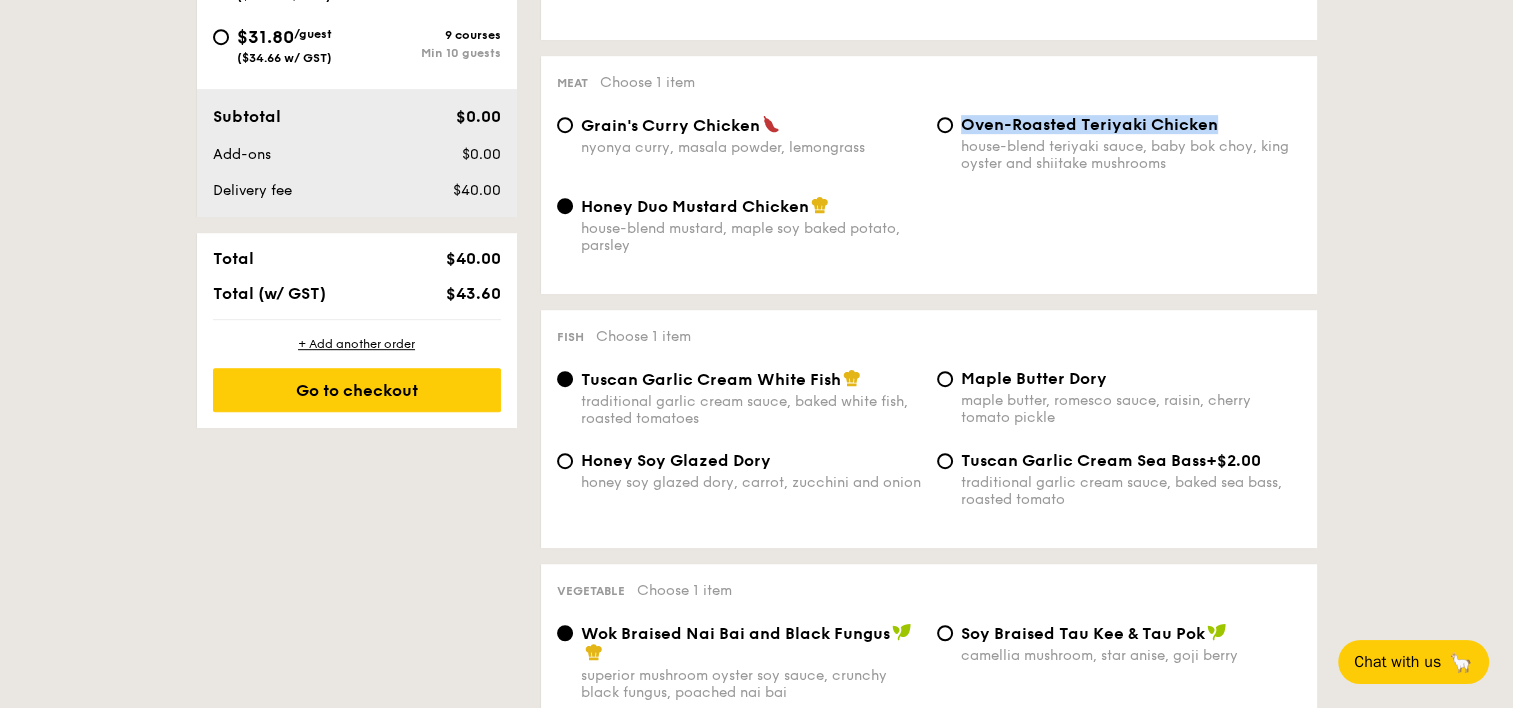scroll, scrollTop: 1200, scrollLeft: 0, axis: vertical 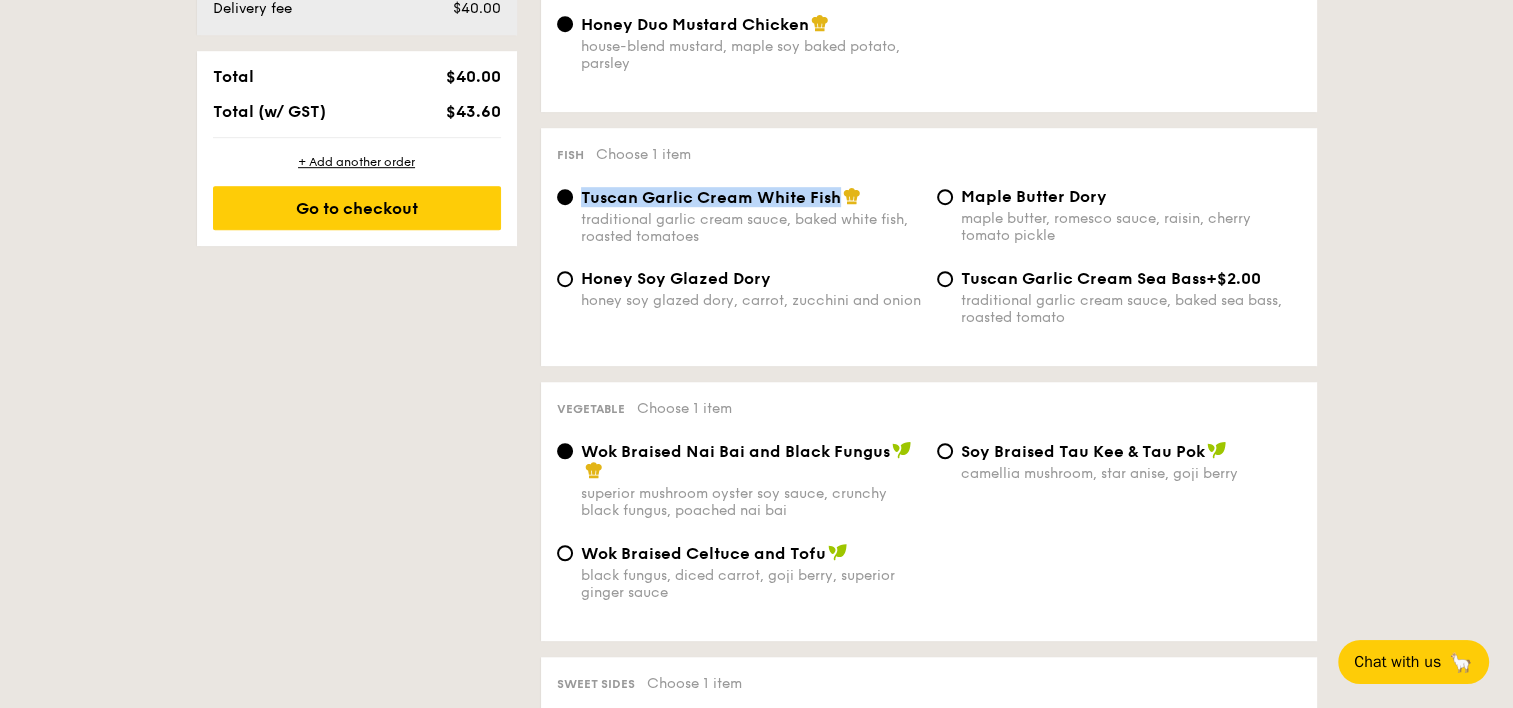 drag, startPoint x: 584, startPoint y: 207, endPoint x: 840, endPoint y: 212, distance: 256.04883 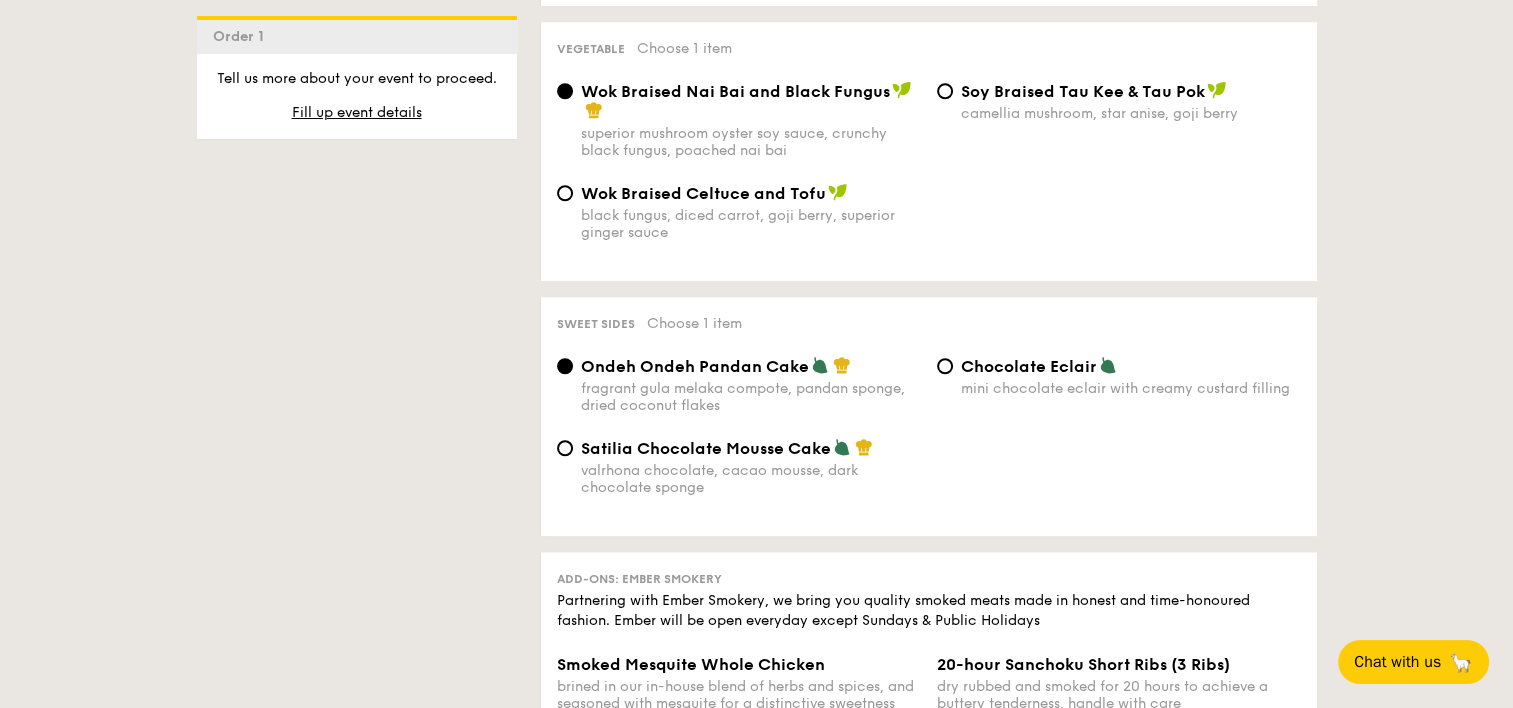 scroll, scrollTop: 1600, scrollLeft: 0, axis: vertical 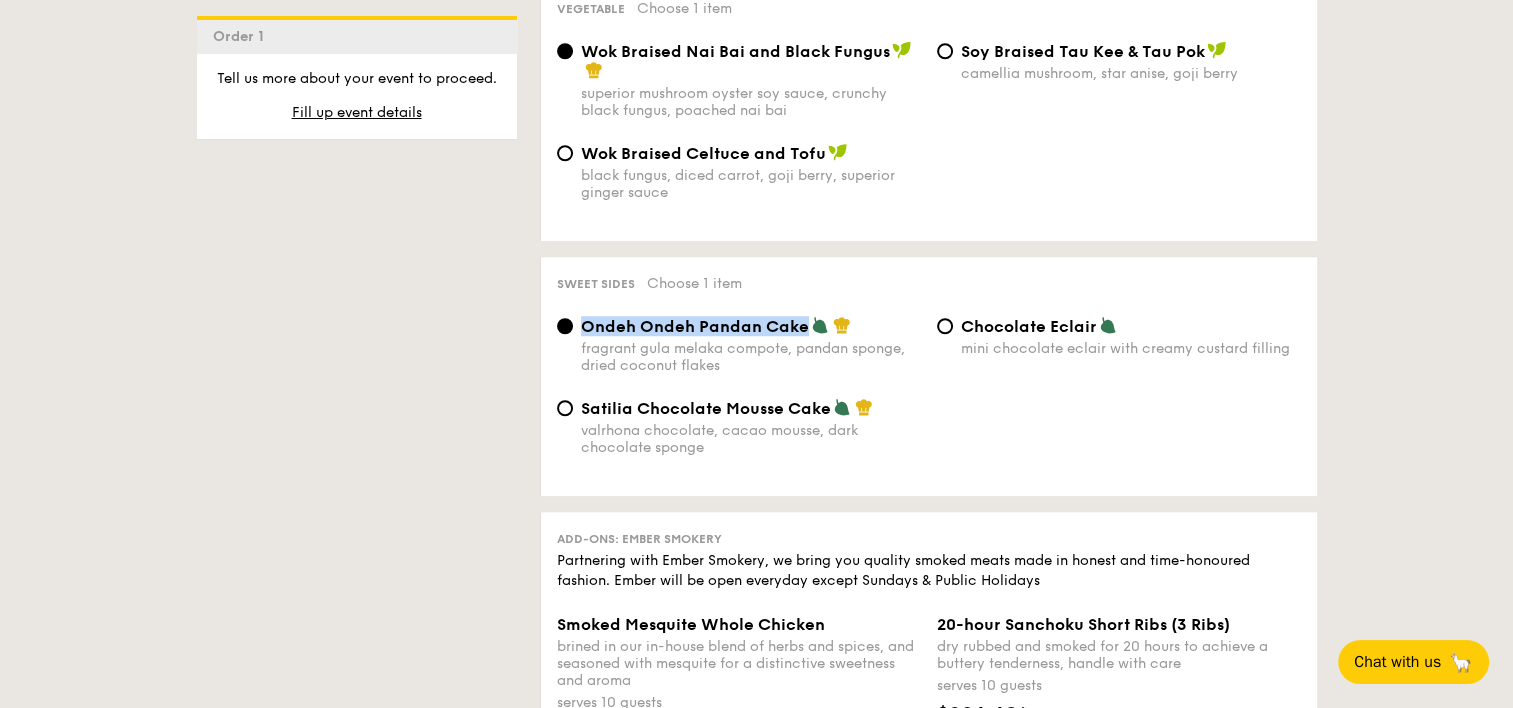 drag, startPoint x: 584, startPoint y: 341, endPoint x: 801, endPoint y: 344, distance: 217.02074 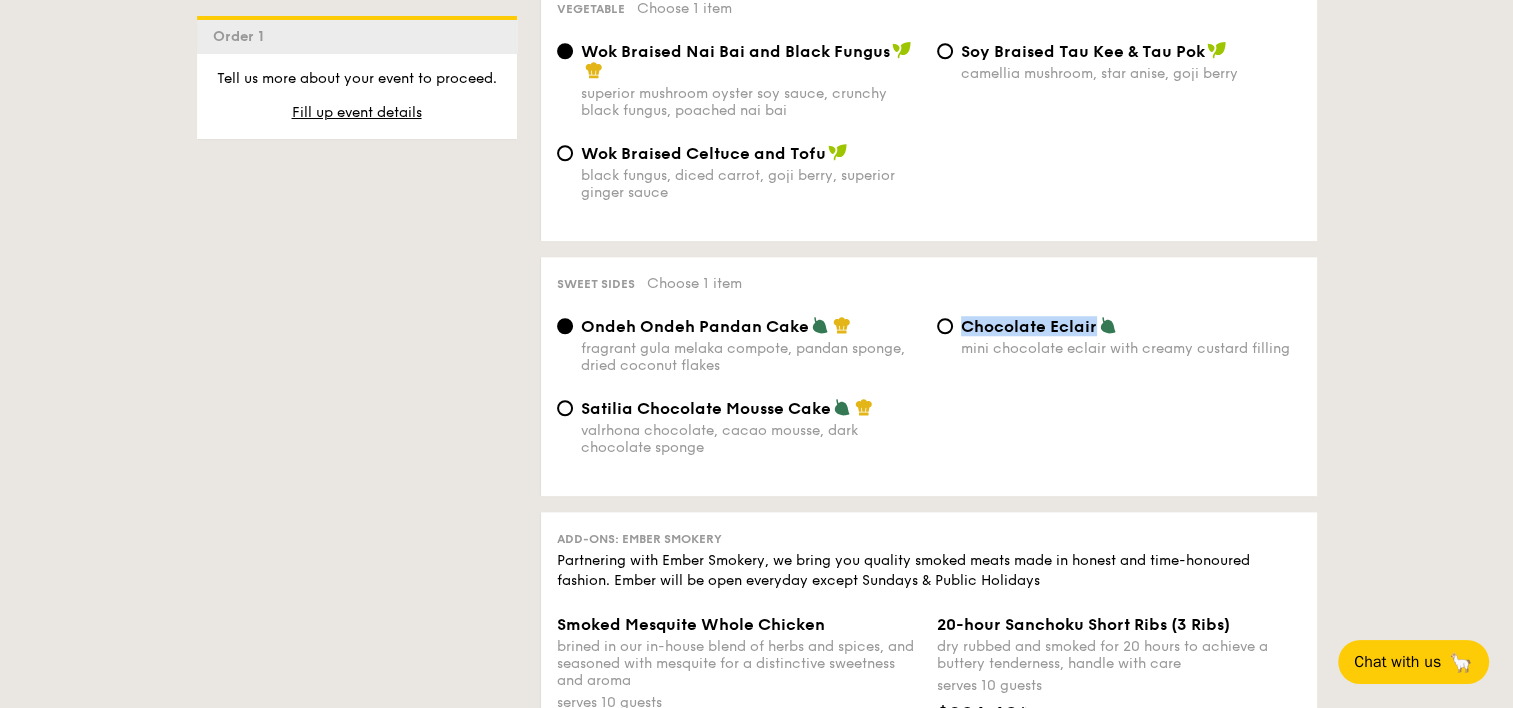 drag, startPoint x: 961, startPoint y: 340, endPoint x: 1092, endPoint y: 342, distance: 131.01526 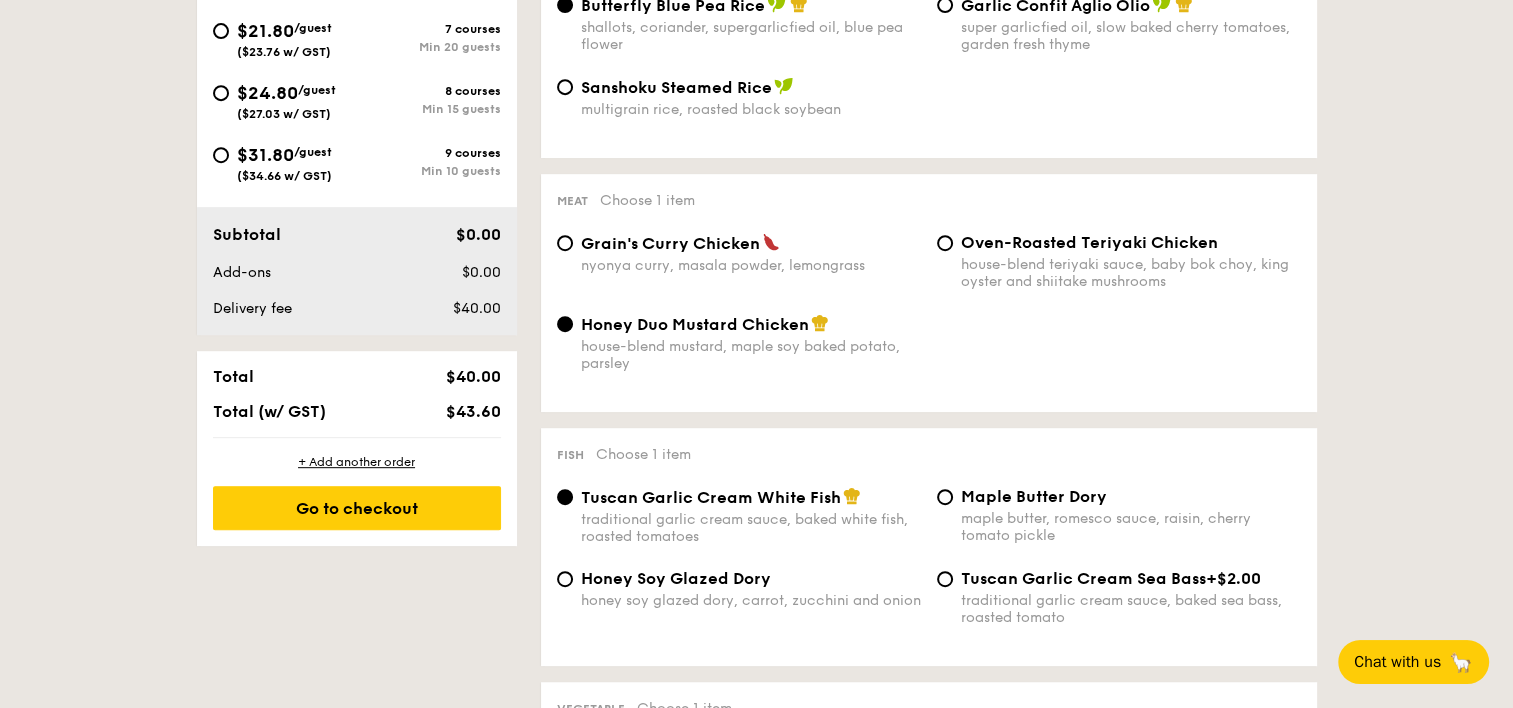 scroll, scrollTop: 700, scrollLeft: 0, axis: vertical 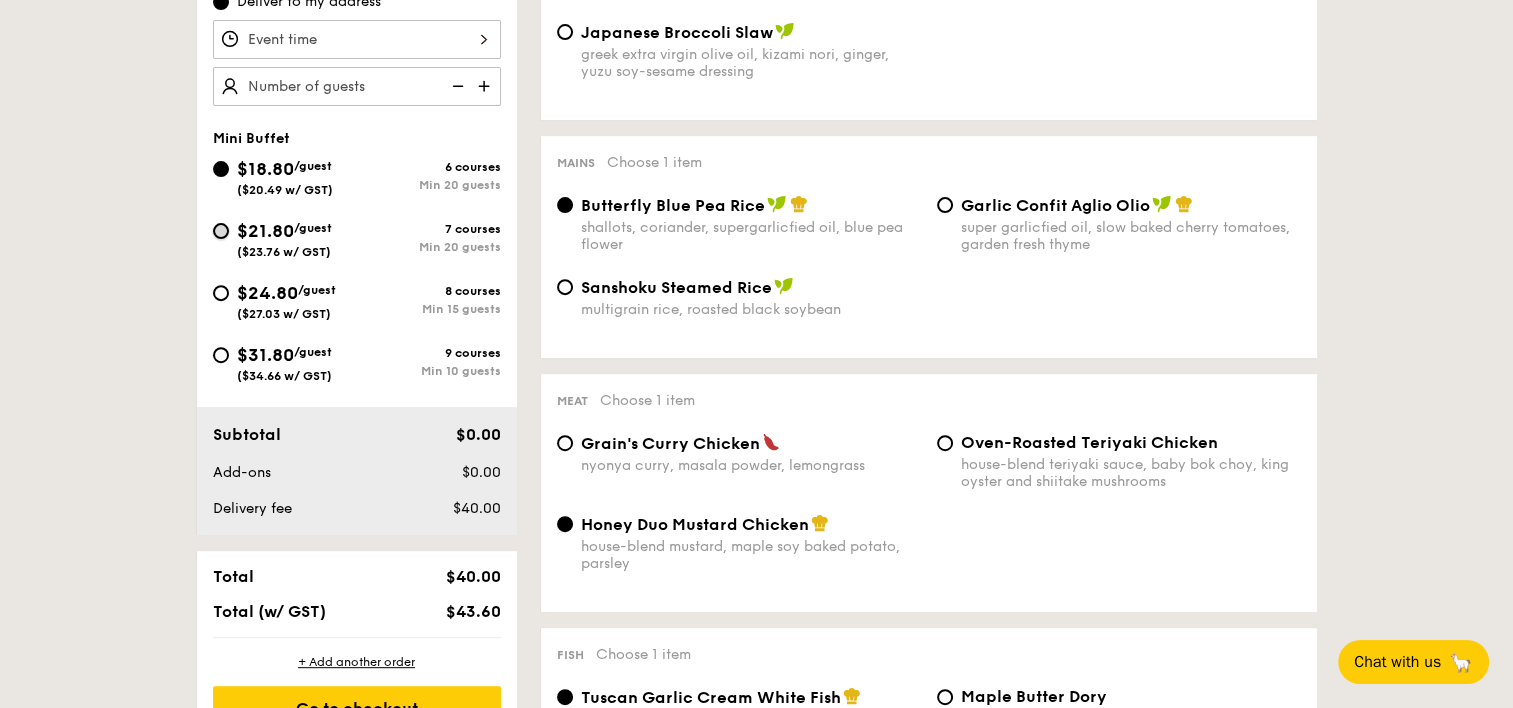 click on "$21.80
/guest
($23.76 w/ GST)
7 courses
Min 20 guests" at bounding box center (221, 231) 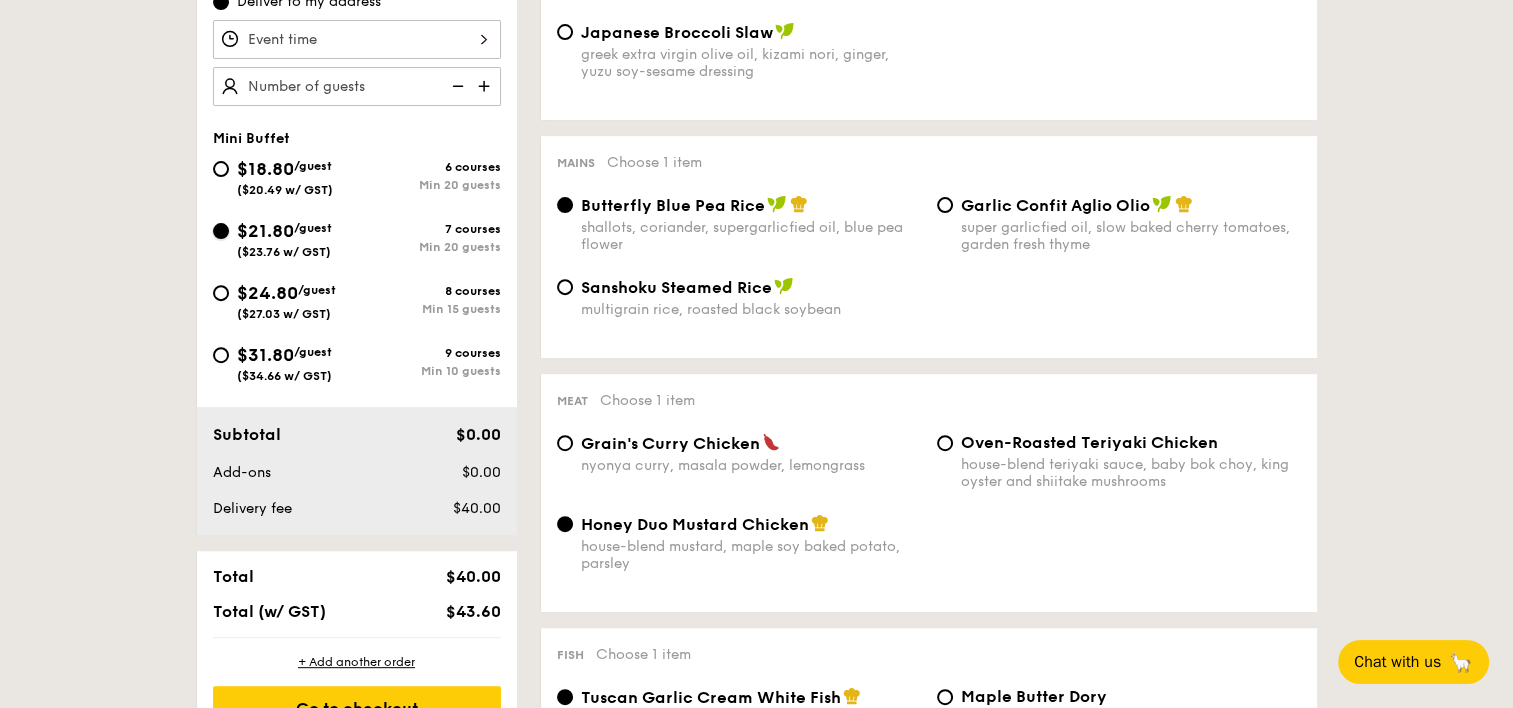 radio on "true" 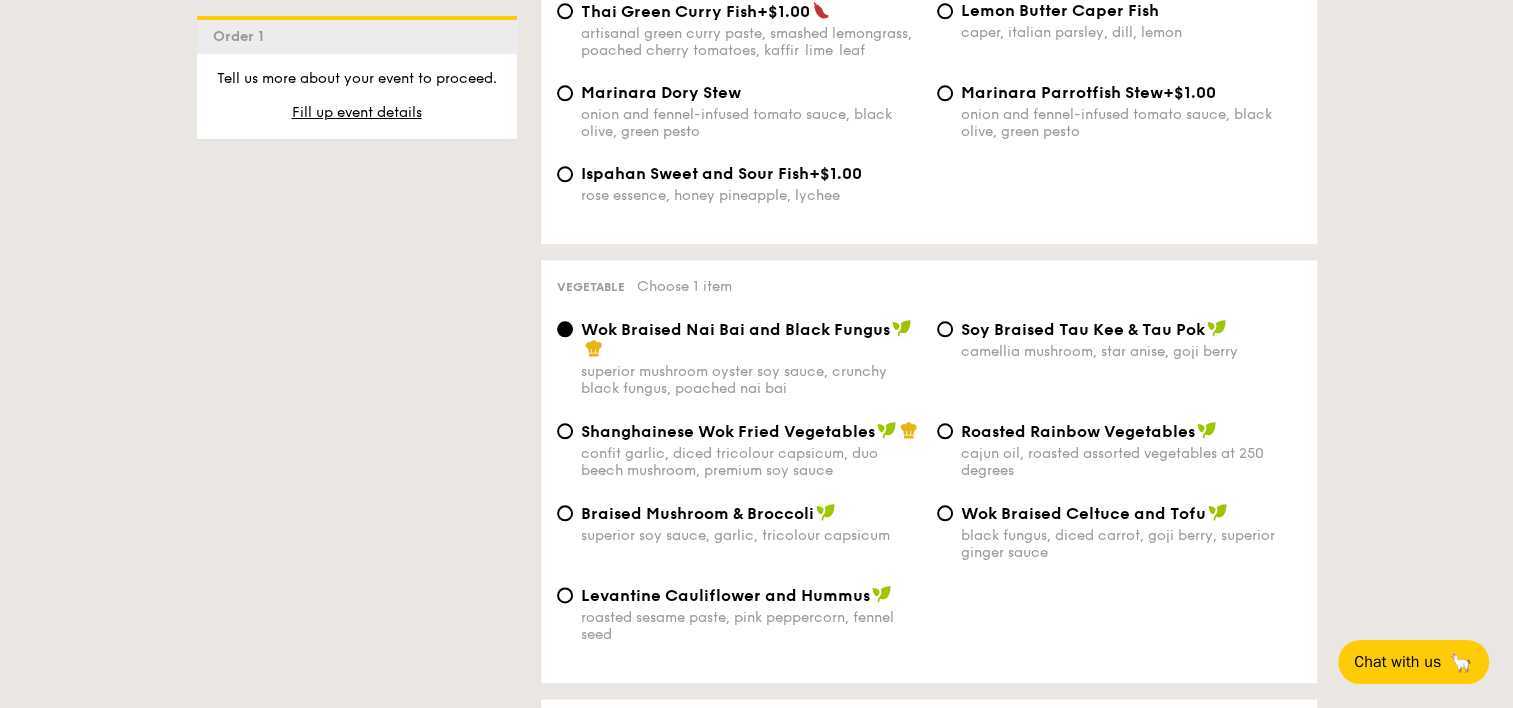 scroll, scrollTop: 2600, scrollLeft: 0, axis: vertical 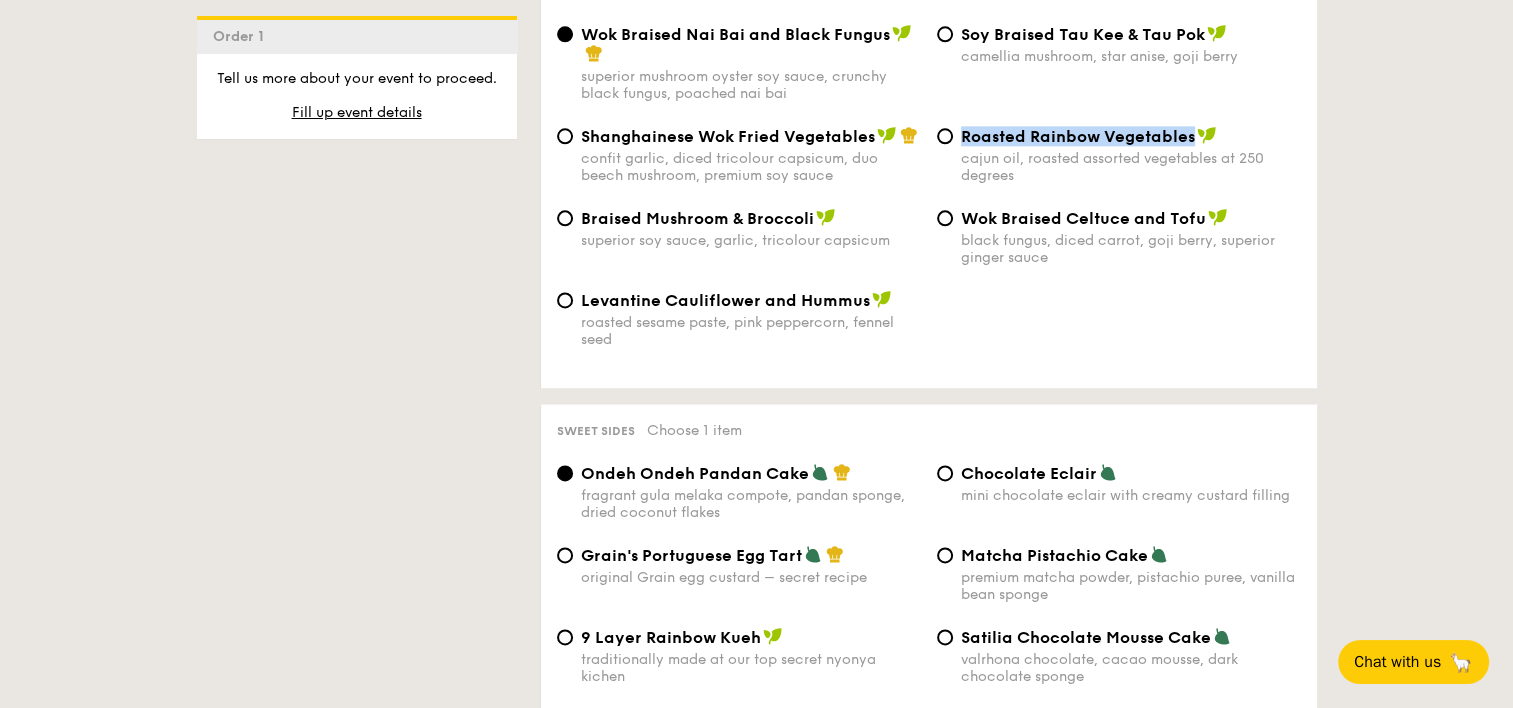 drag, startPoint x: 963, startPoint y: 160, endPoint x: 1190, endPoint y: 160, distance: 227 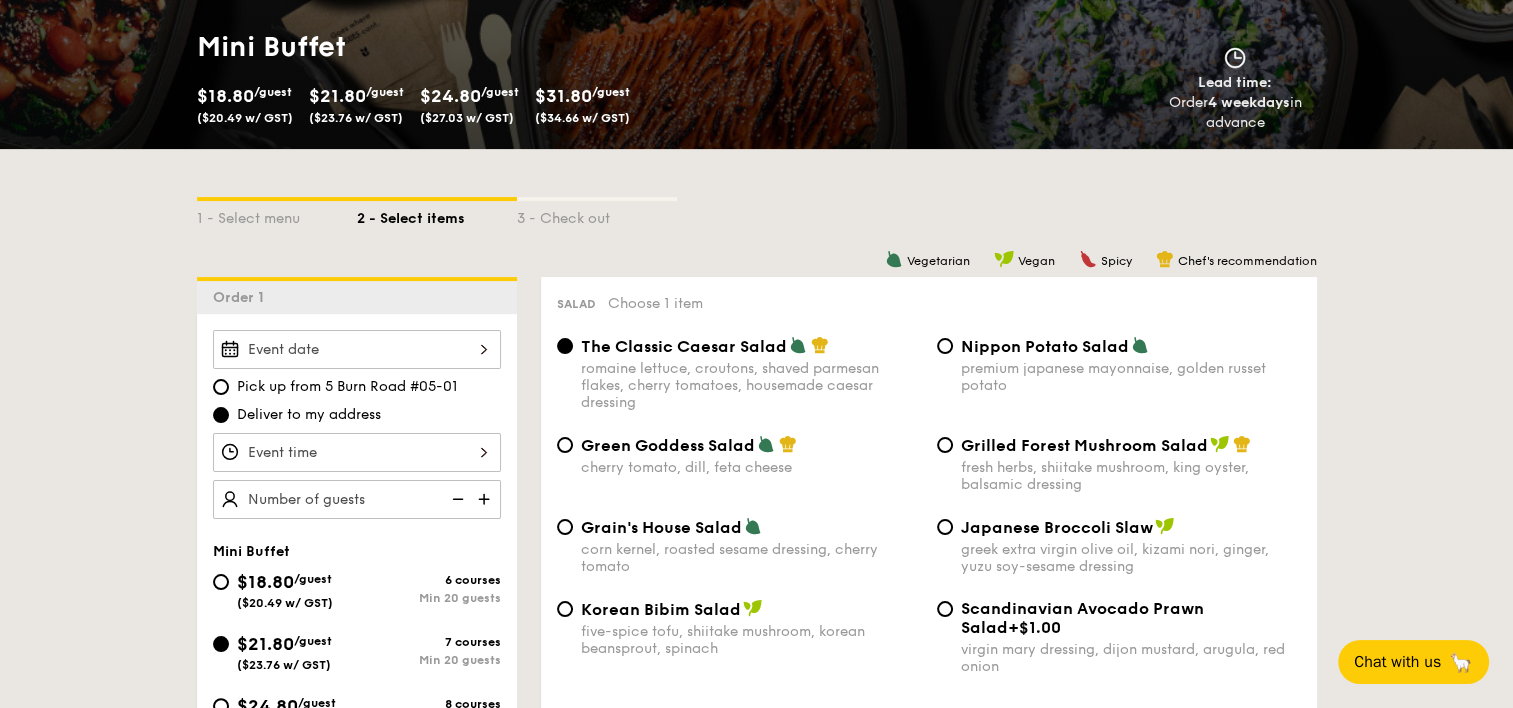 scroll, scrollTop: 500, scrollLeft: 0, axis: vertical 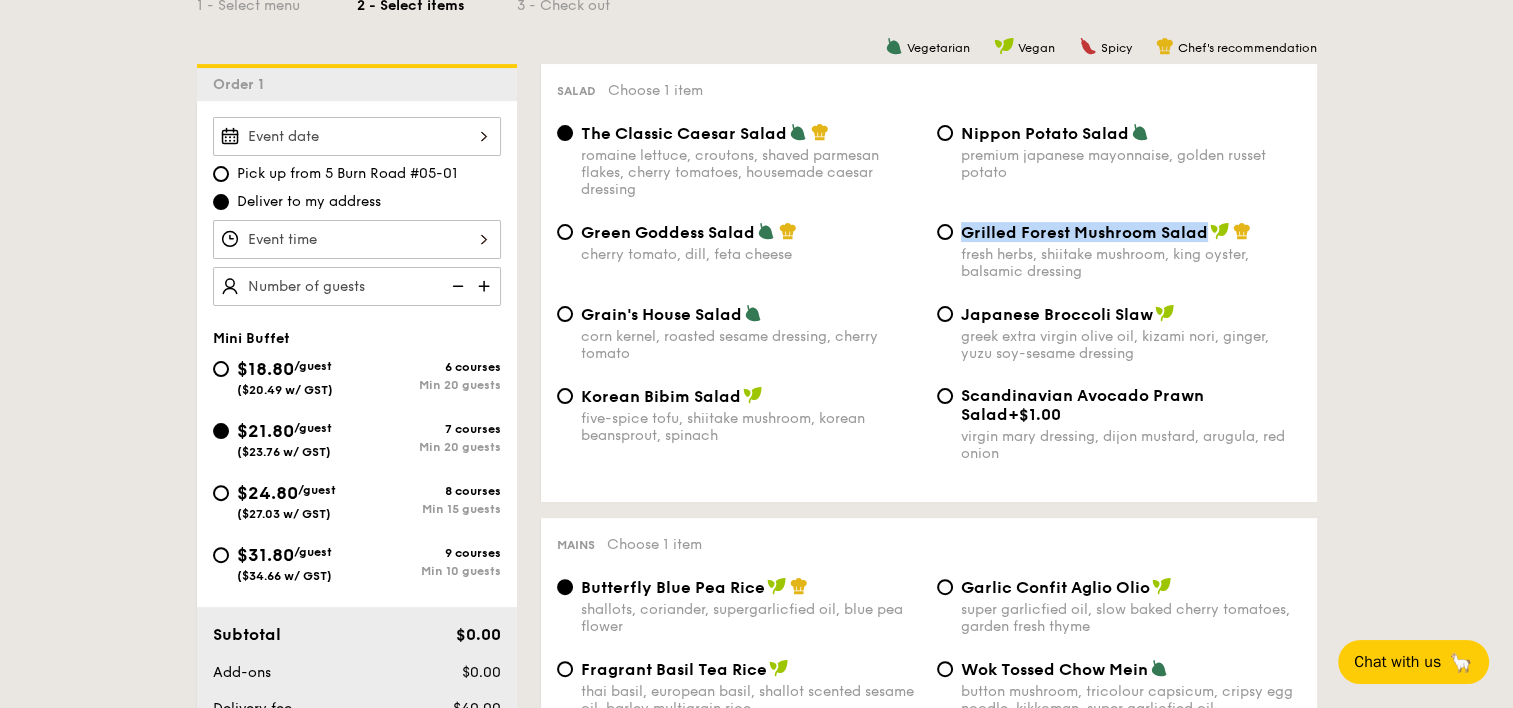 drag, startPoint x: 962, startPoint y: 233, endPoint x: 1212, endPoint y: 237, distance: 250.032 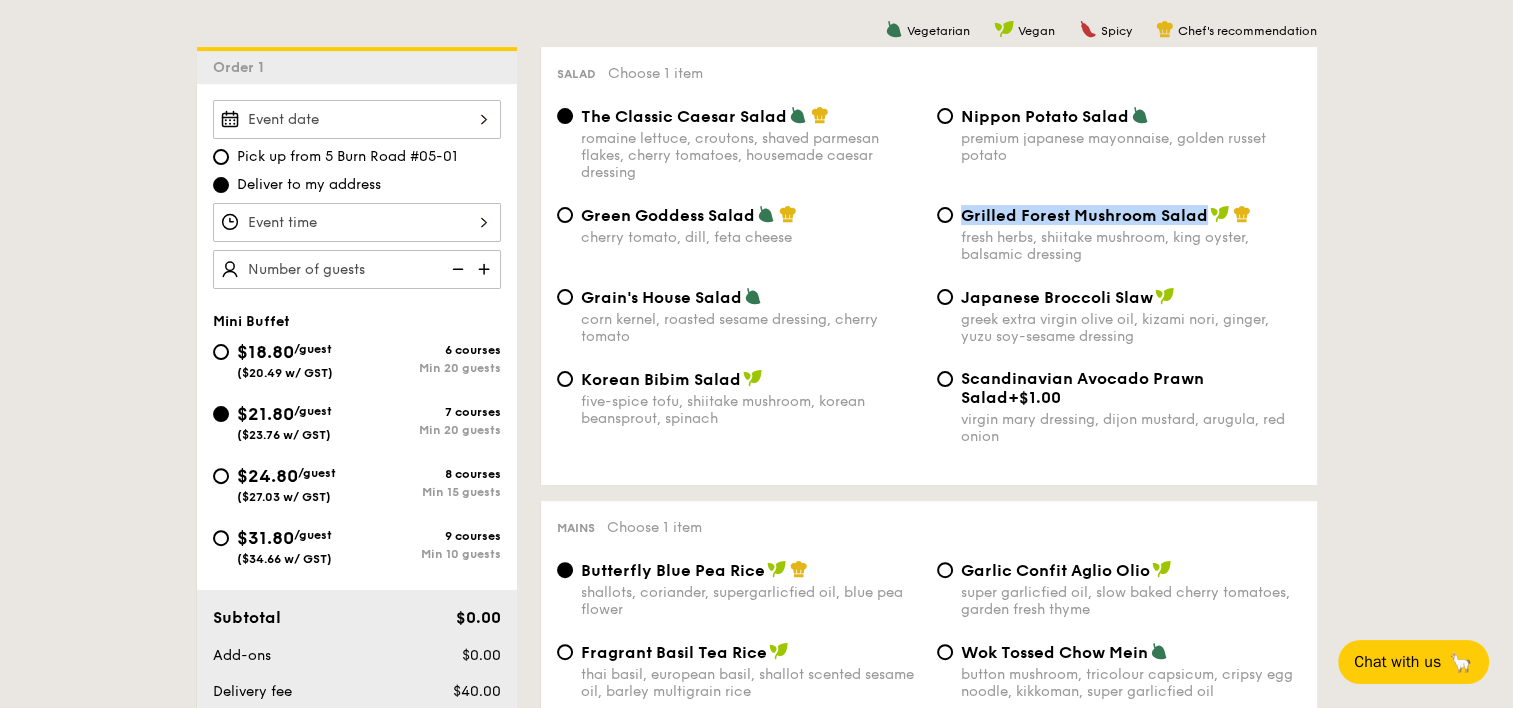 scroll, scrollTop: 500, scrollLeft: 0, axis: vertical 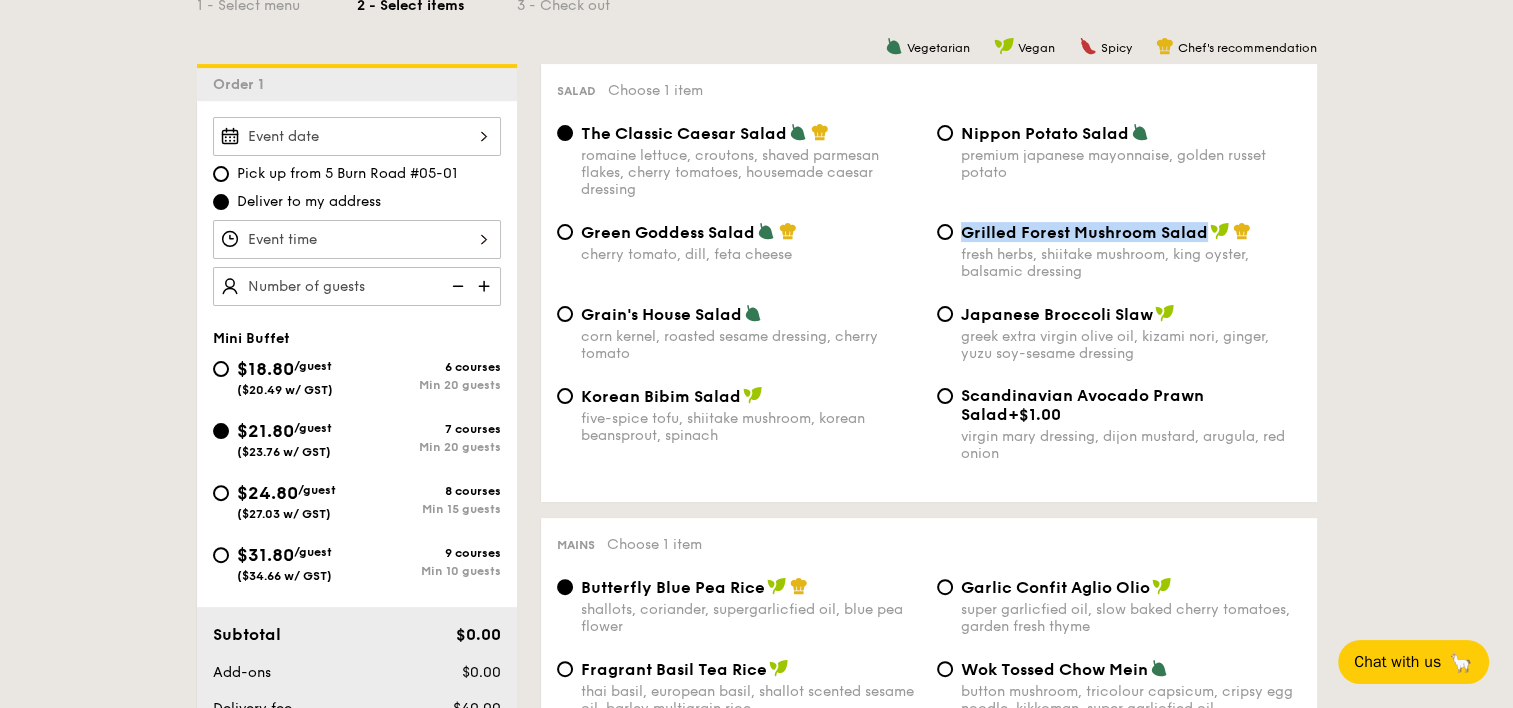 copy on "Grilled Forest Mushroom Salad" 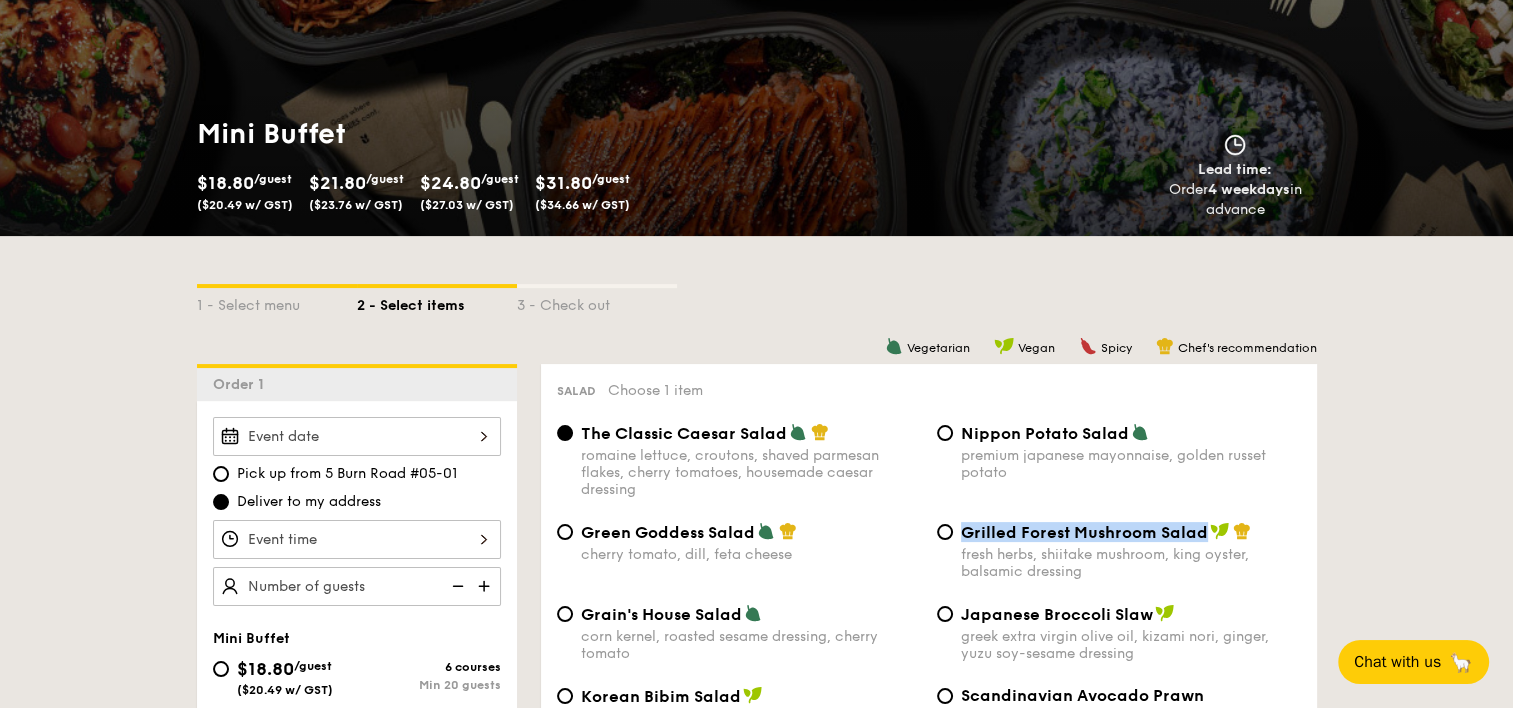 scroll, scrollTop: 0, scrollLeft: 0, axis: both 